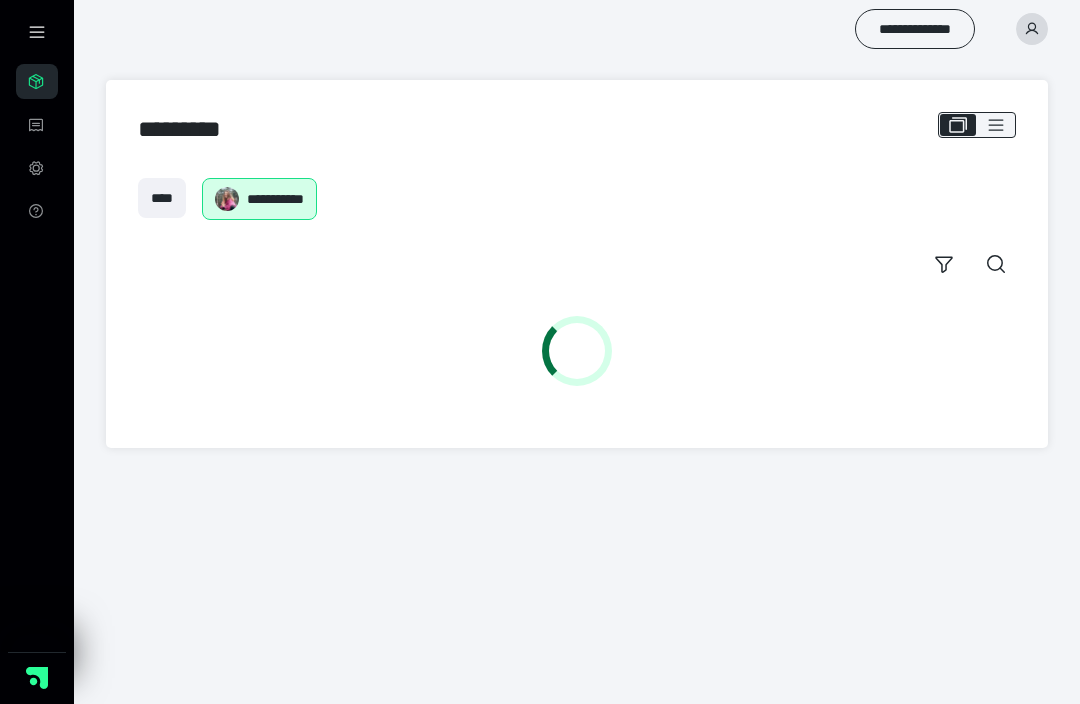 scroll, scrollTop: 0, scrollLeft: 0, axis: both 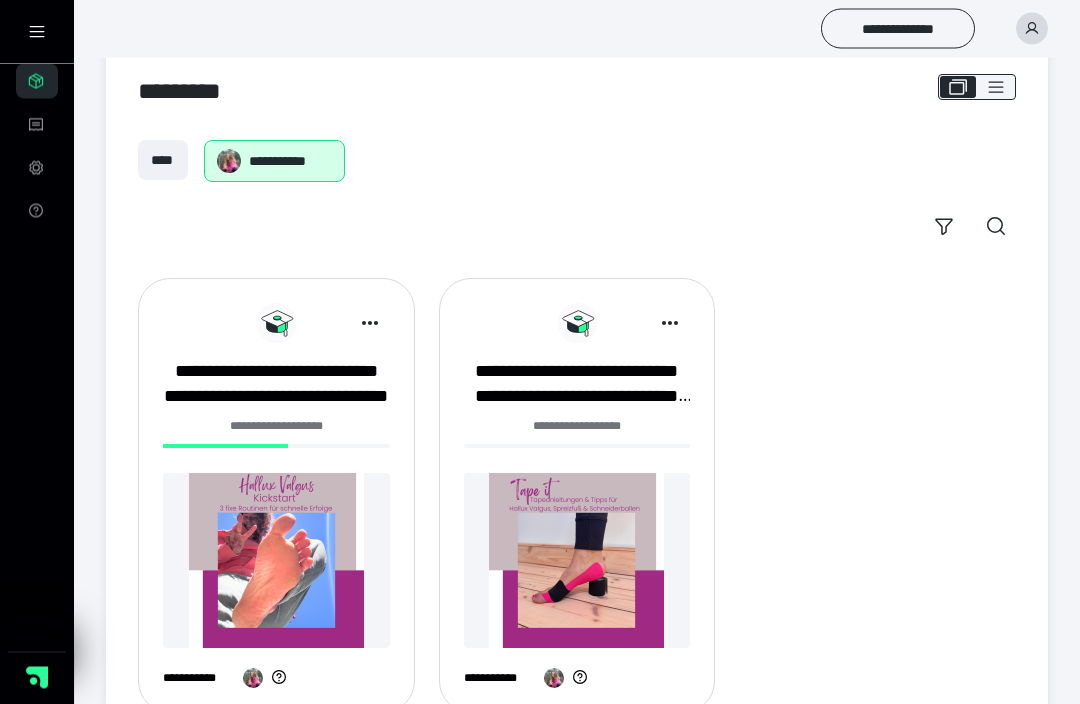 click at bounding box center [276, 561] 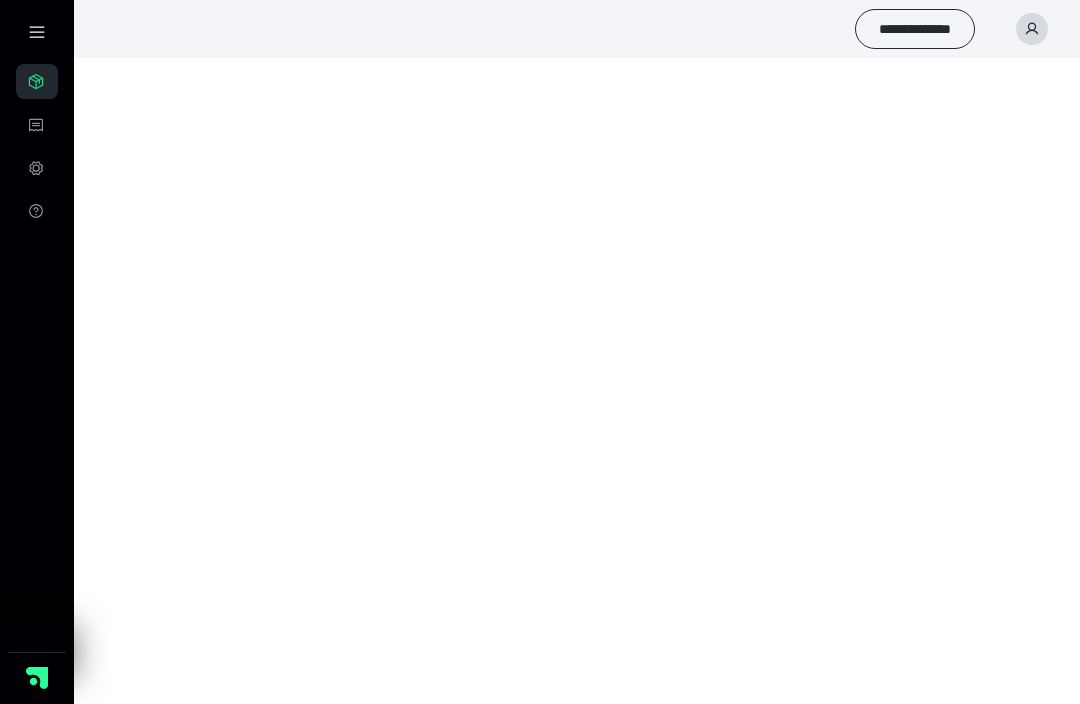 scroll, scrollTop: 0, scrollLeft: 0, axis: both 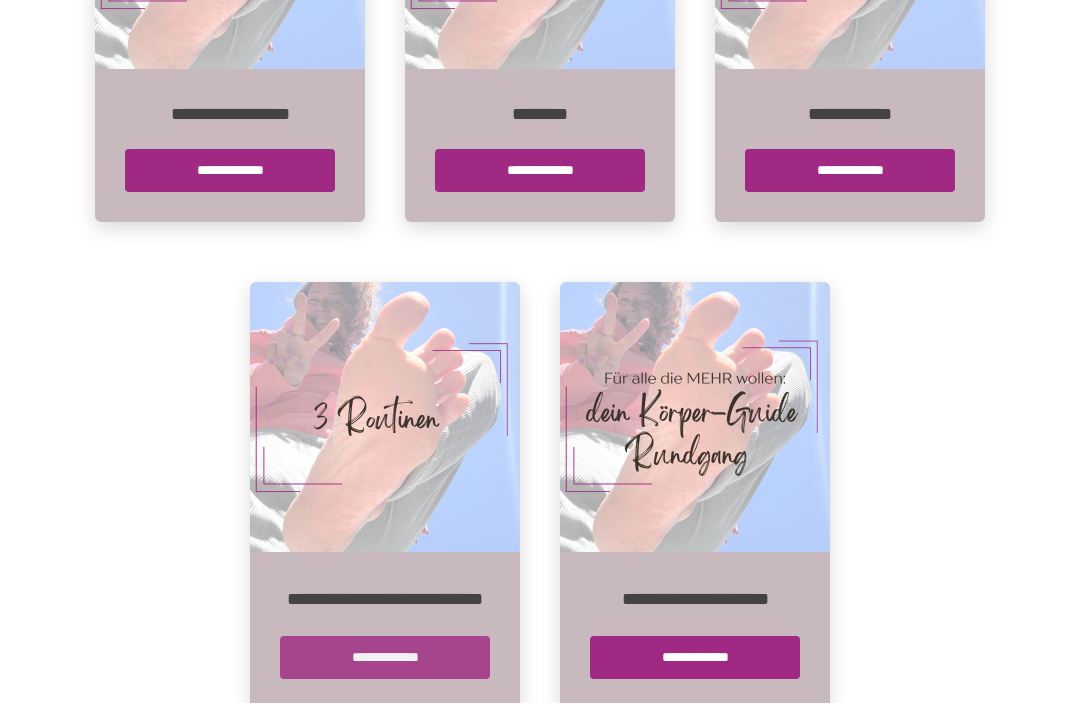 click on "**********" at bounding box center [385, 658] 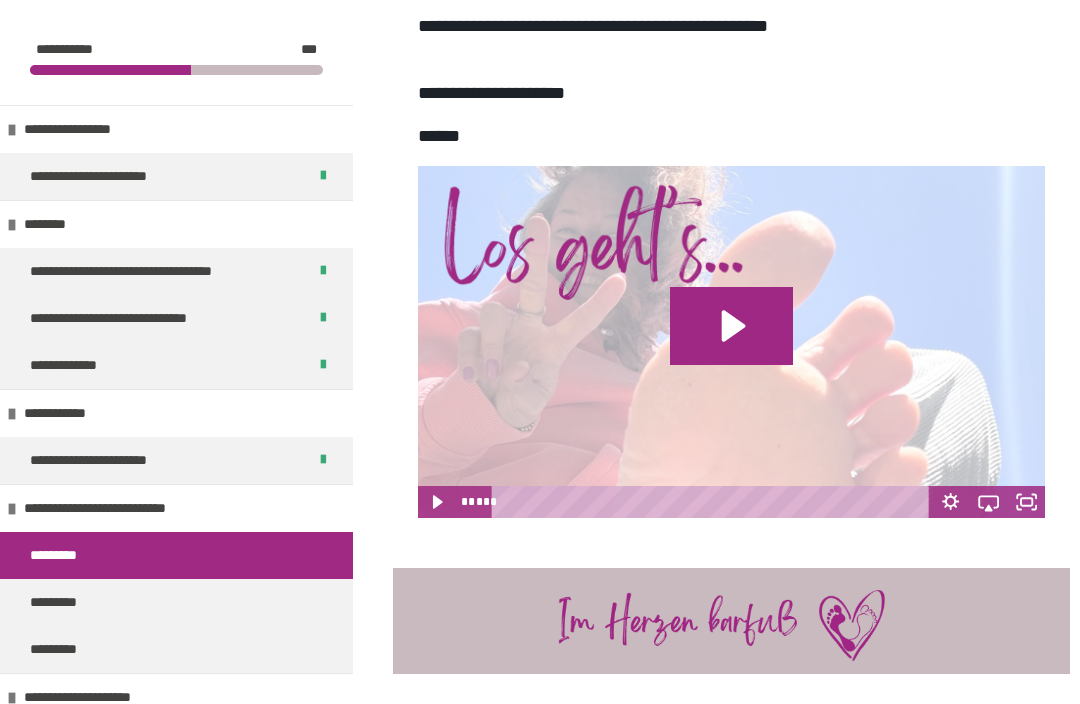 scroll, scrollTop: 615, scrollLeft: 0, axis: vertical 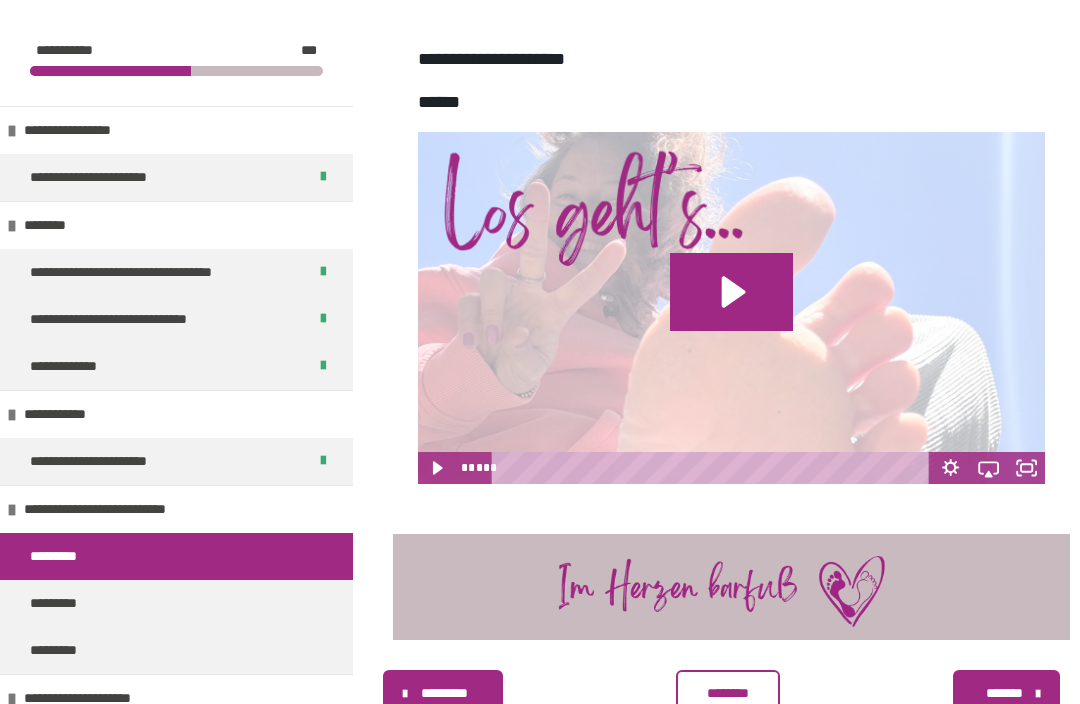click 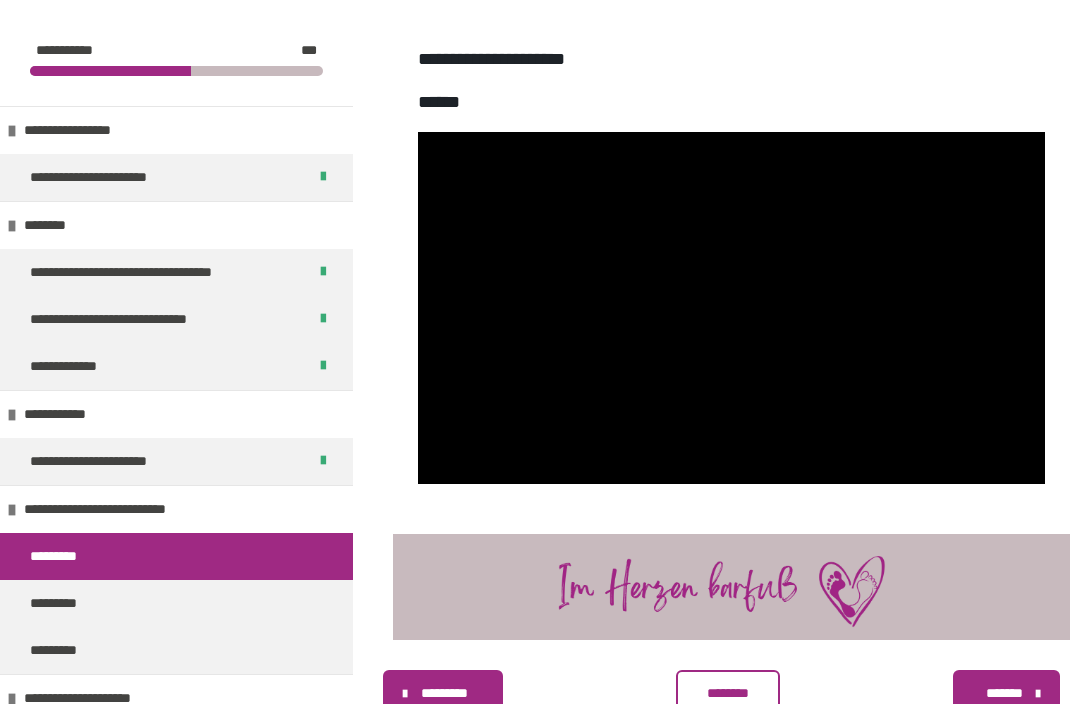 click on "*********" at bounding box center (176, 556) 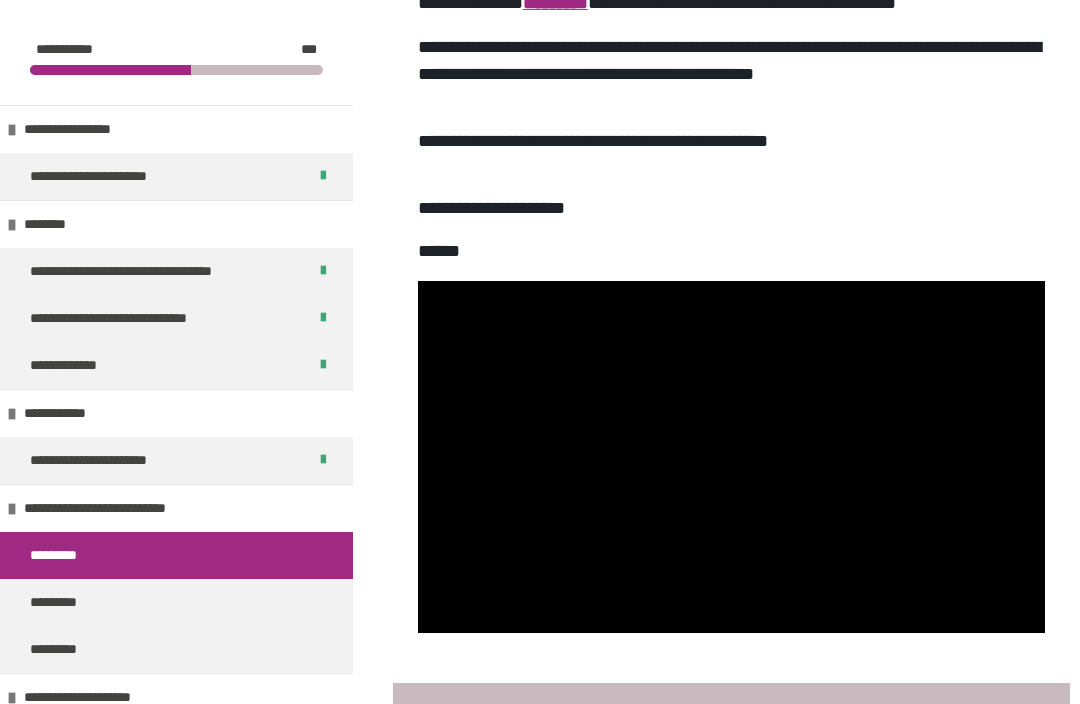 scroll, scrollTop: 466, scrollLeft: 0, axis: vertical 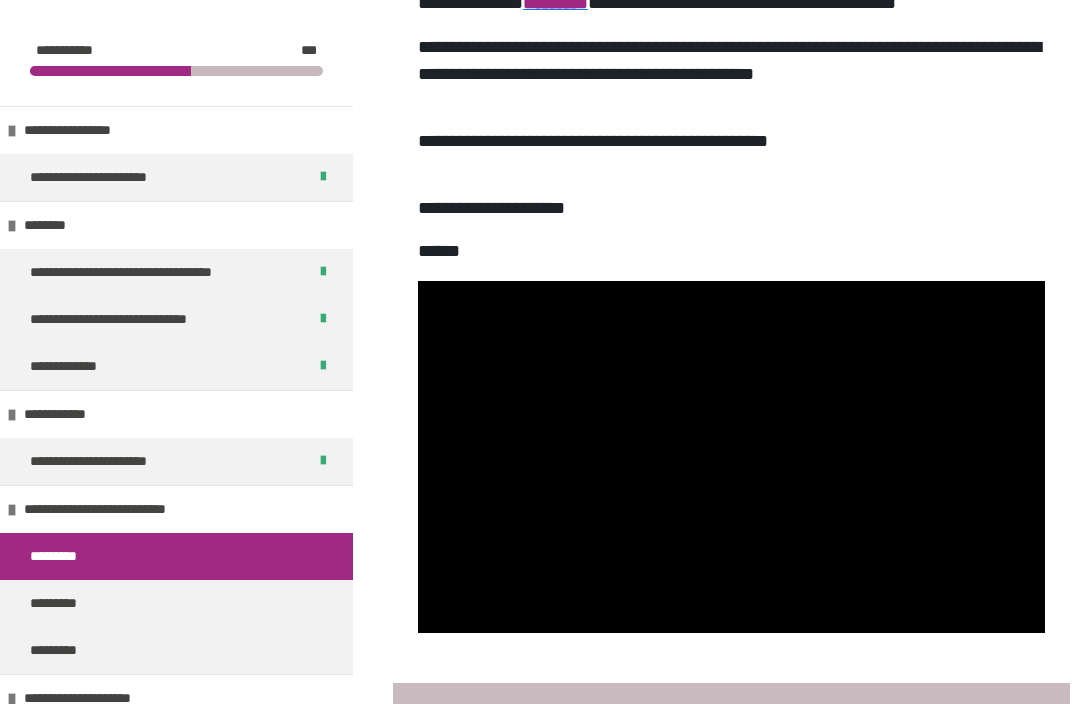 click at bounding box center (731, 457) 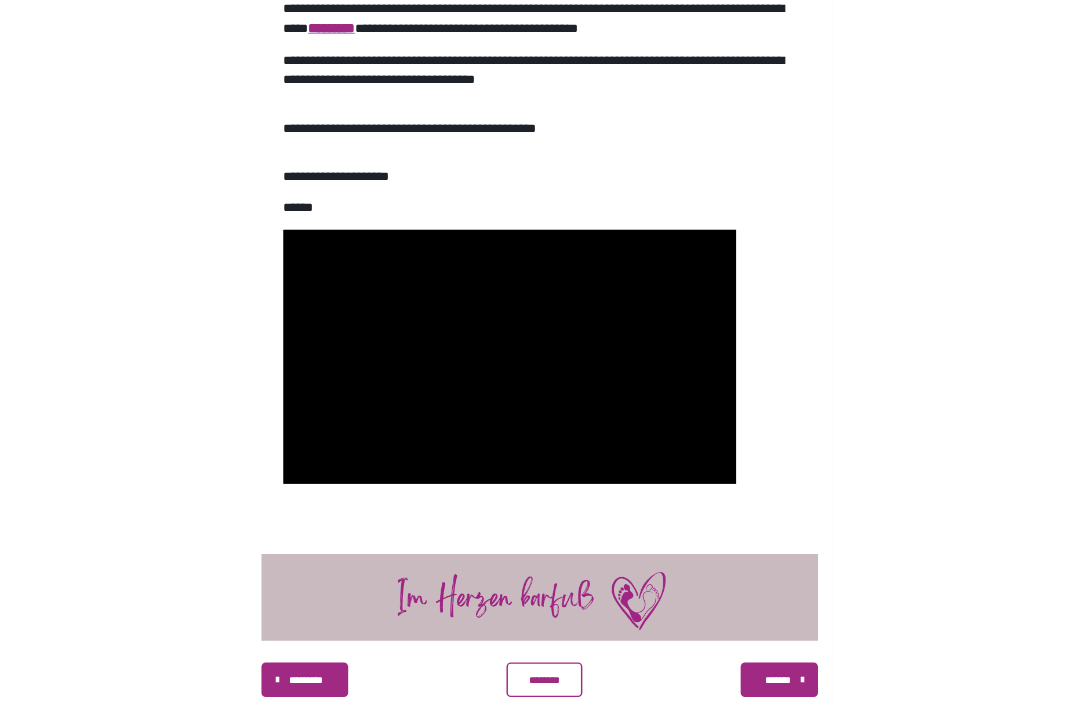 scroll, scrollTop: 564, scrollLeft: 0, axis: vertical 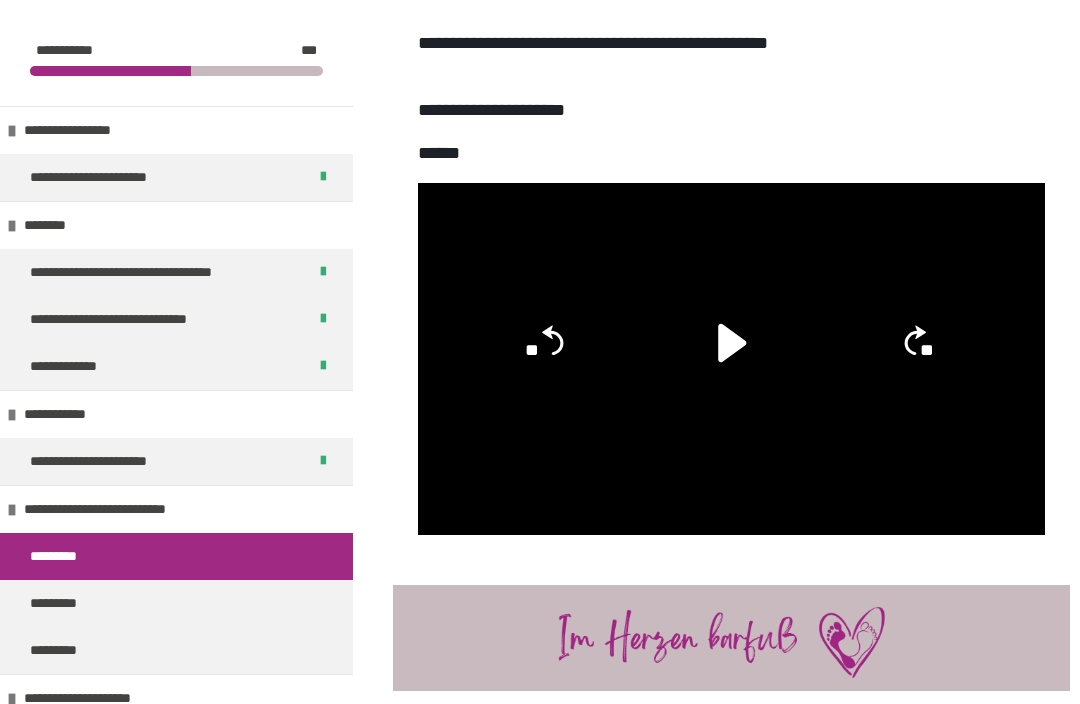 click at bounding box center (731, 359) 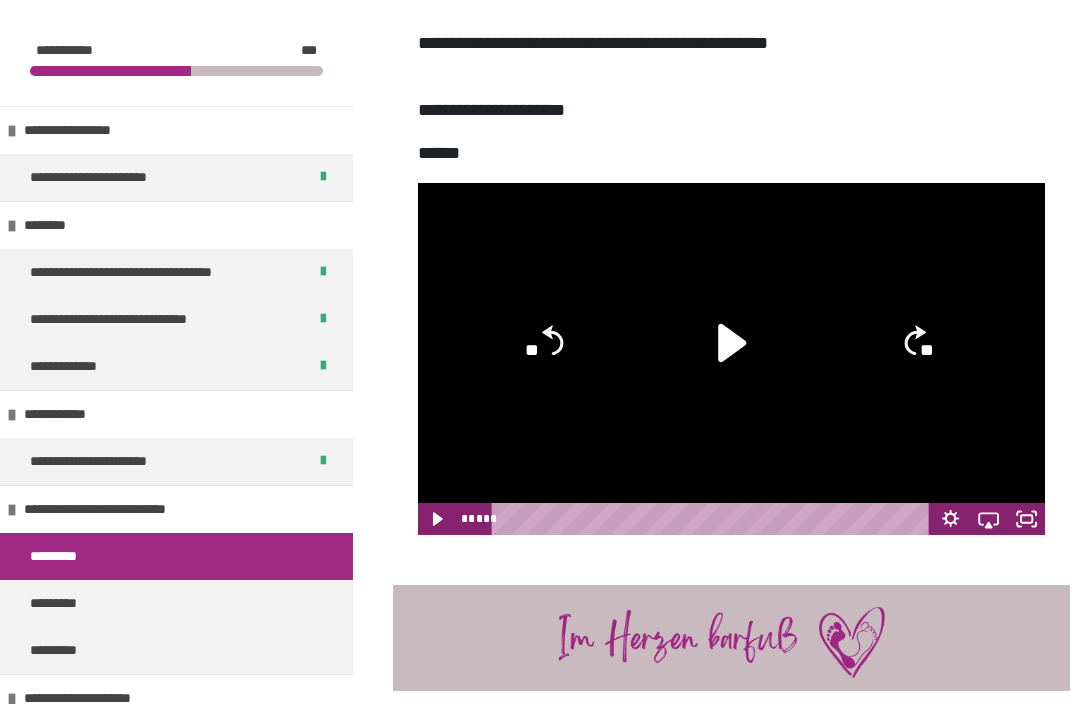 click 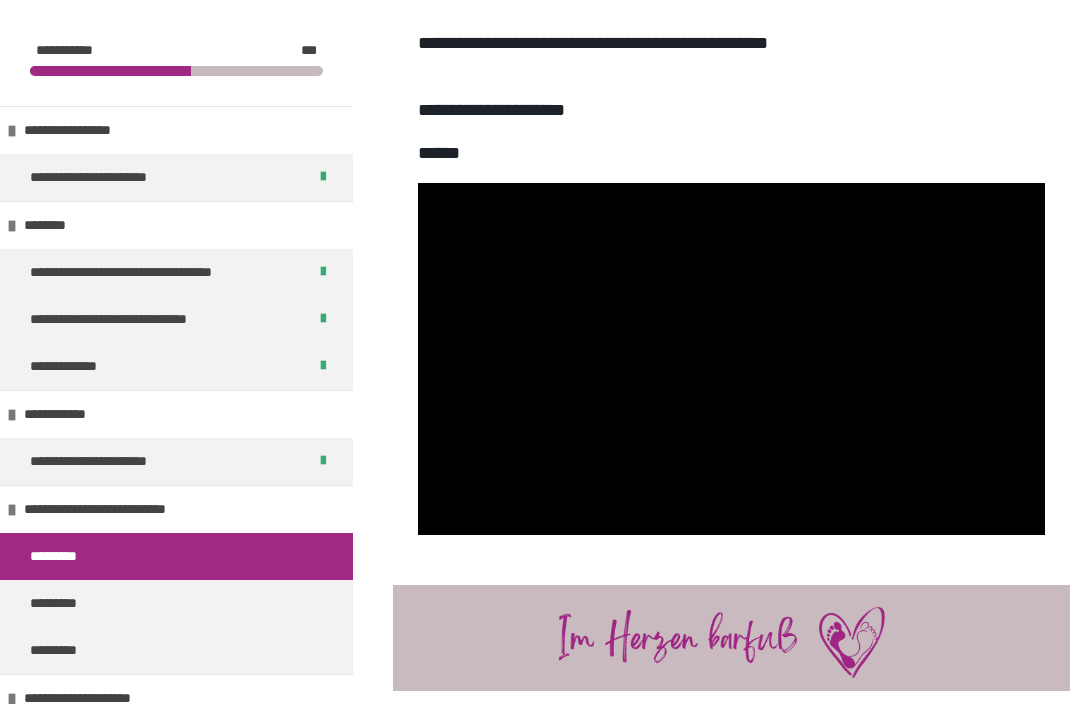 click at bounding box center (731, 359) 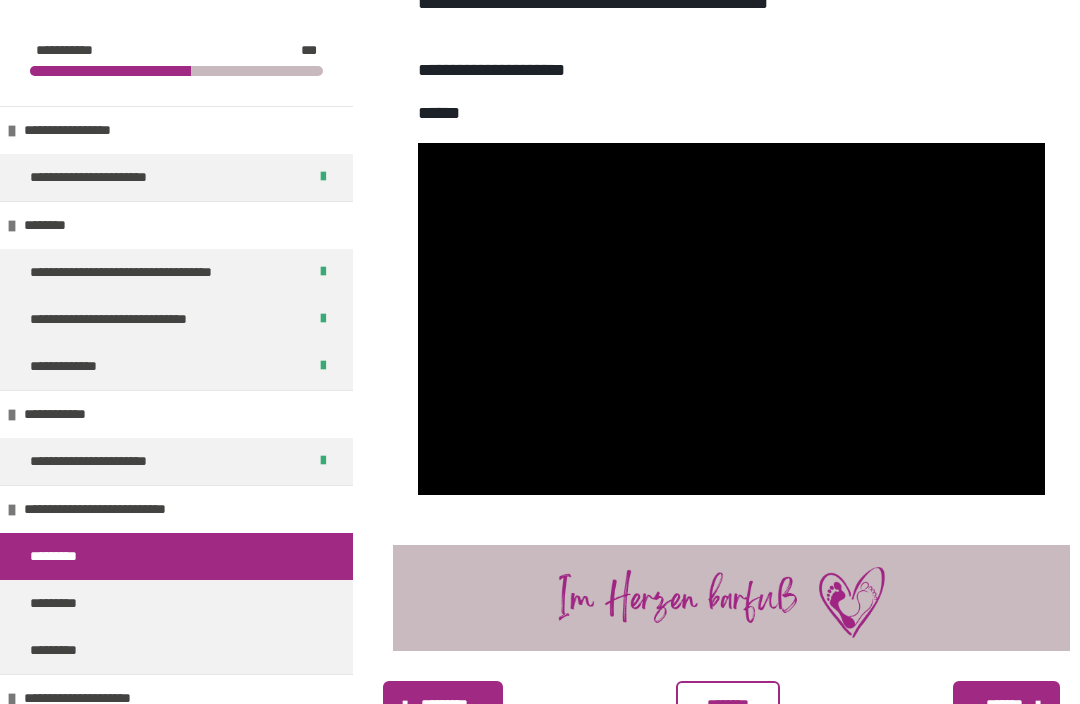 scroll, scrollTop: 603, scrollLeft: 0, axis: vertical 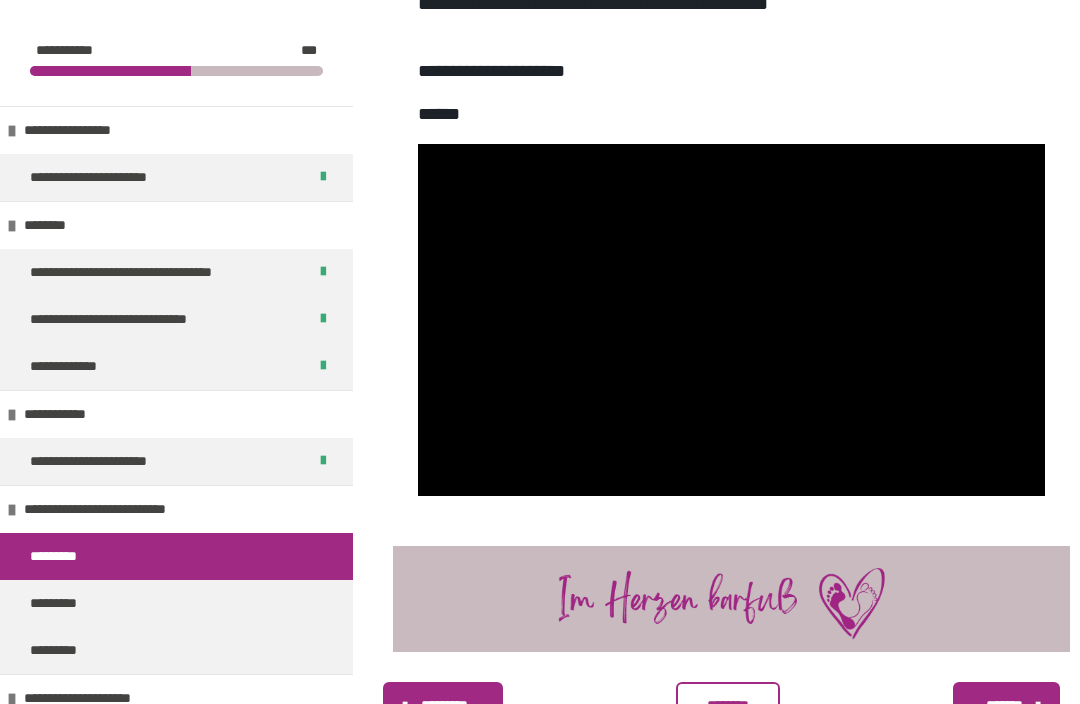 click at bounding box center (731, 320) 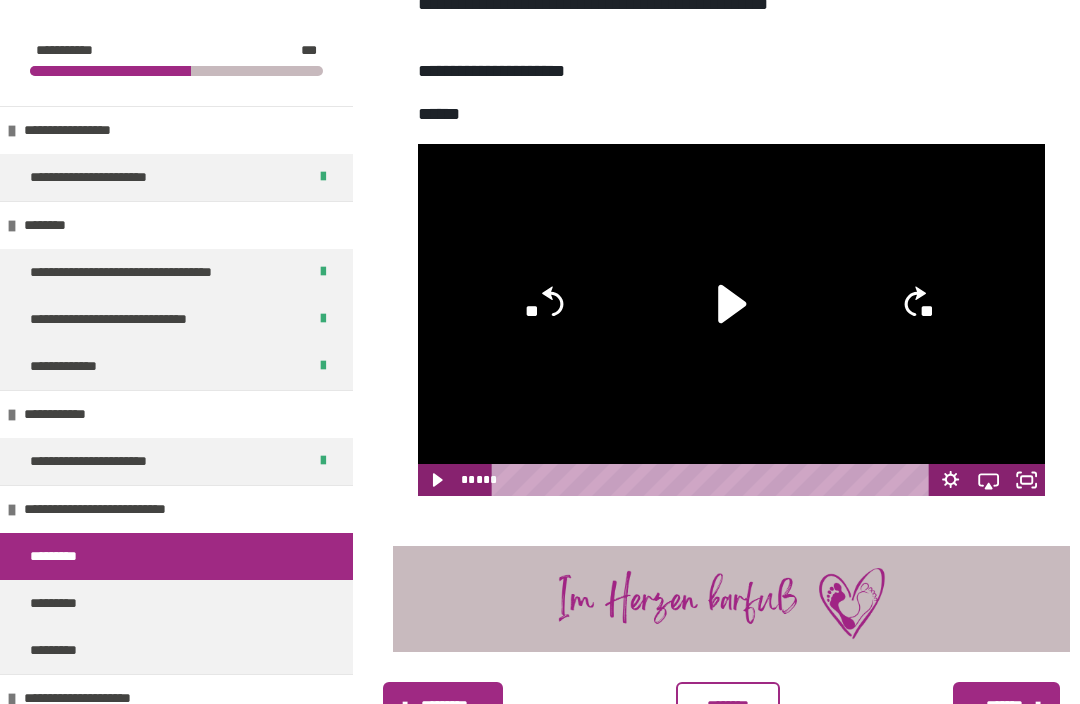 click on "*******" at bounding box center [1004, 705] 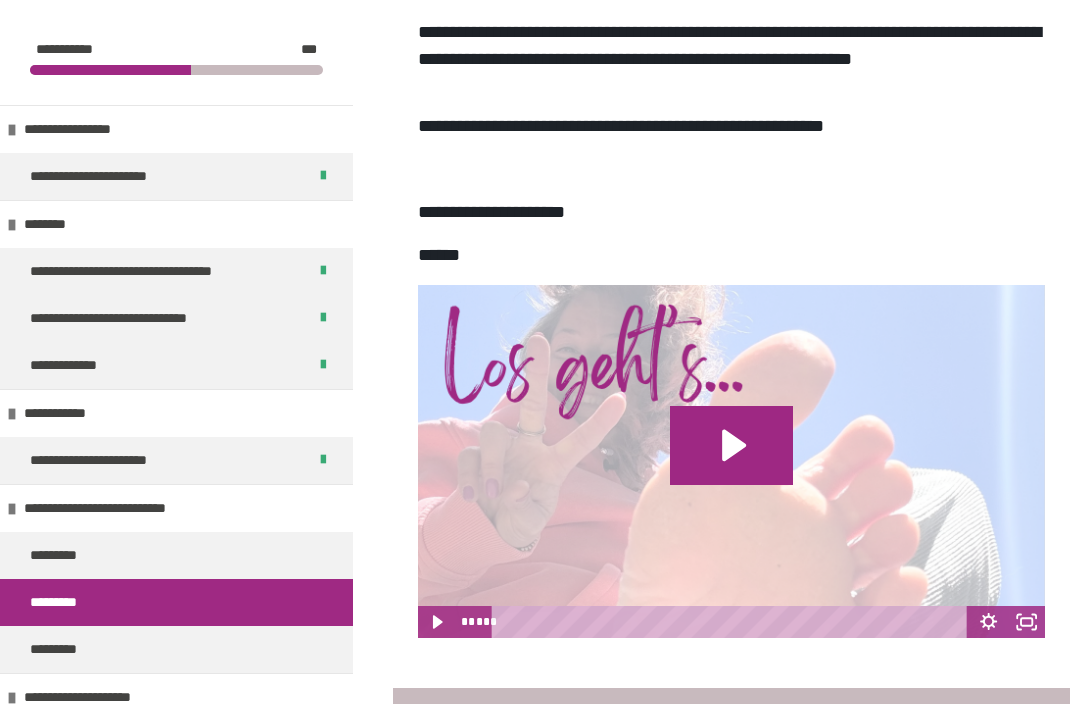 scroll, scrollTop: 452, scrollLeft: 0, axis: vertical 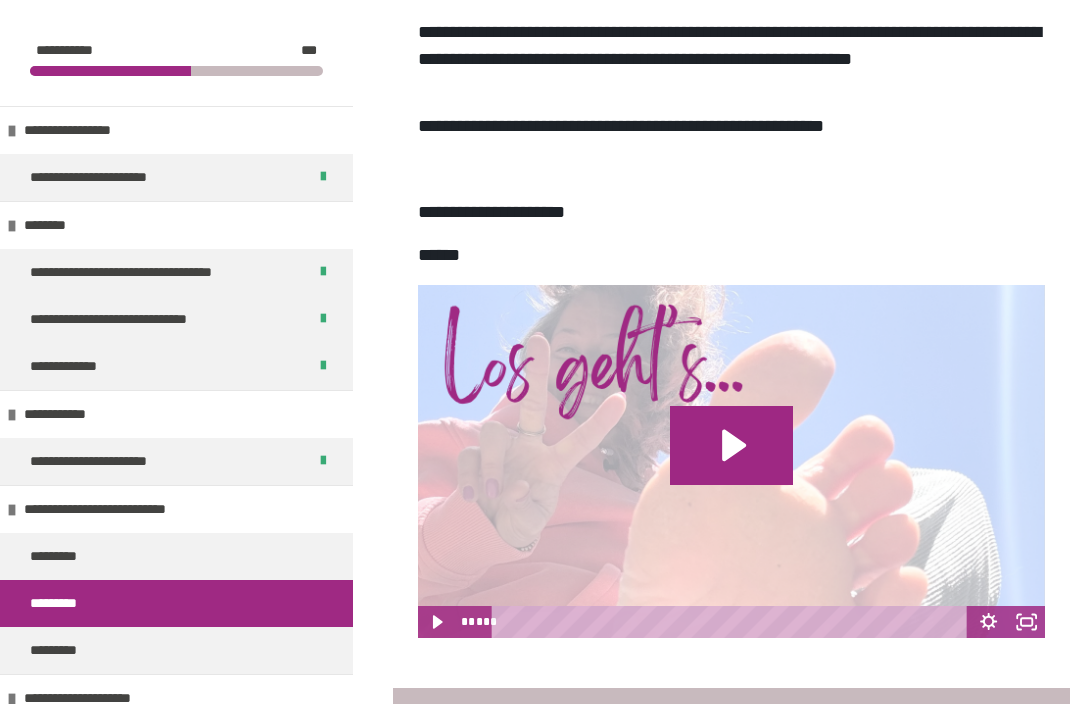 click 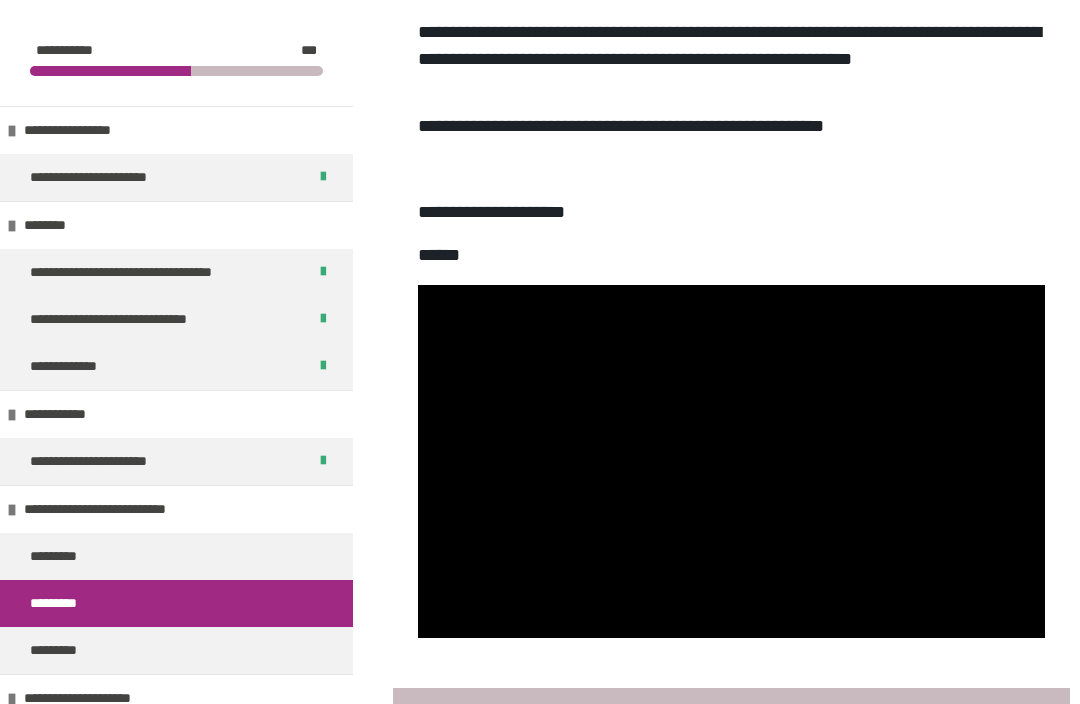 click at bounding box center (731, 461) 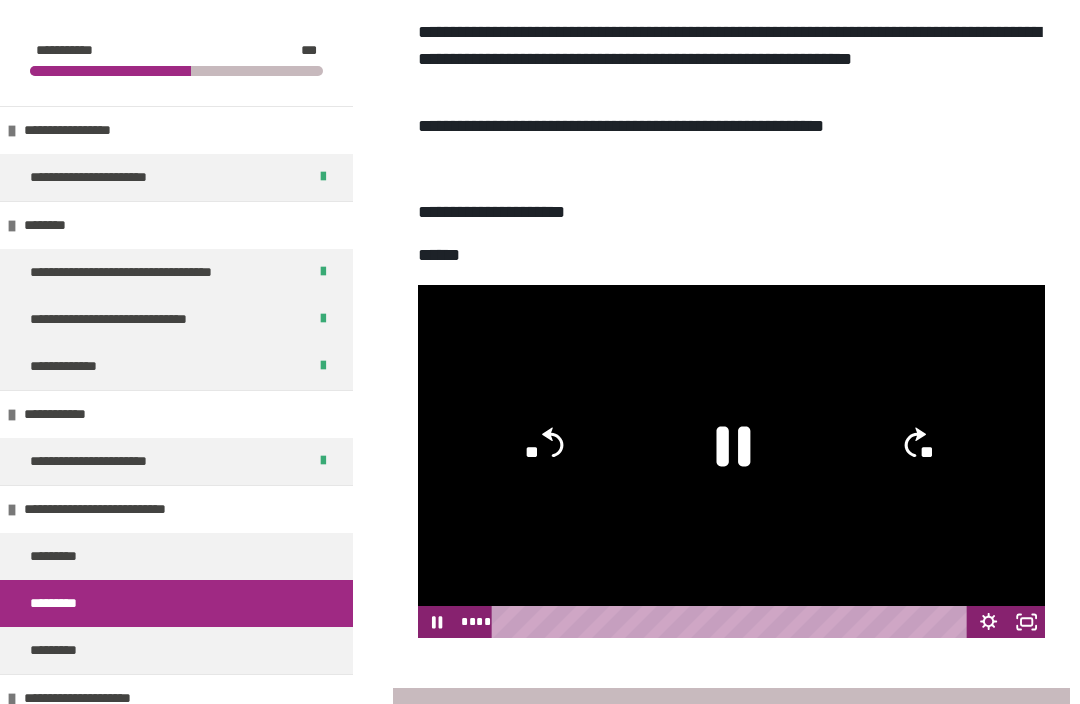 click 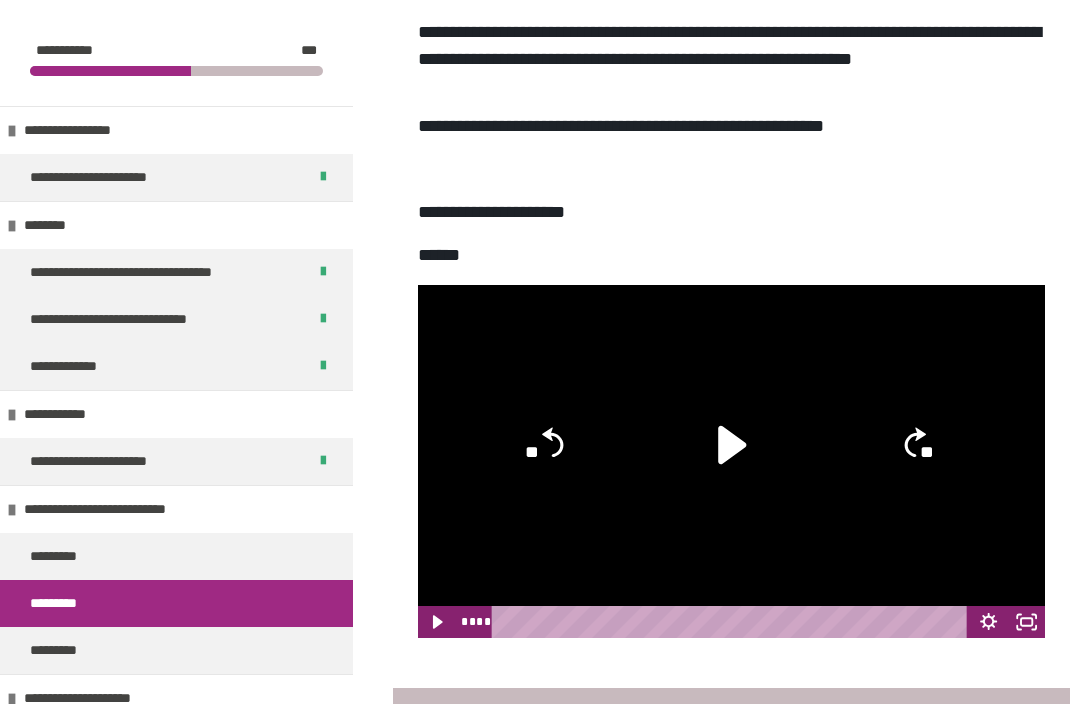 click 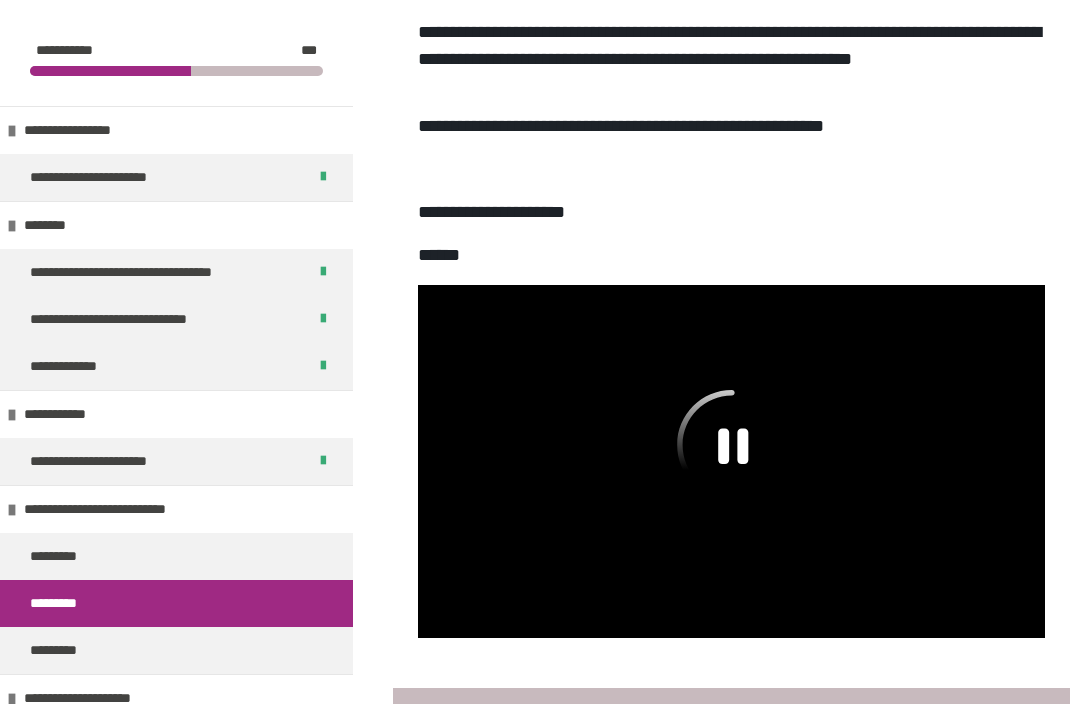 click 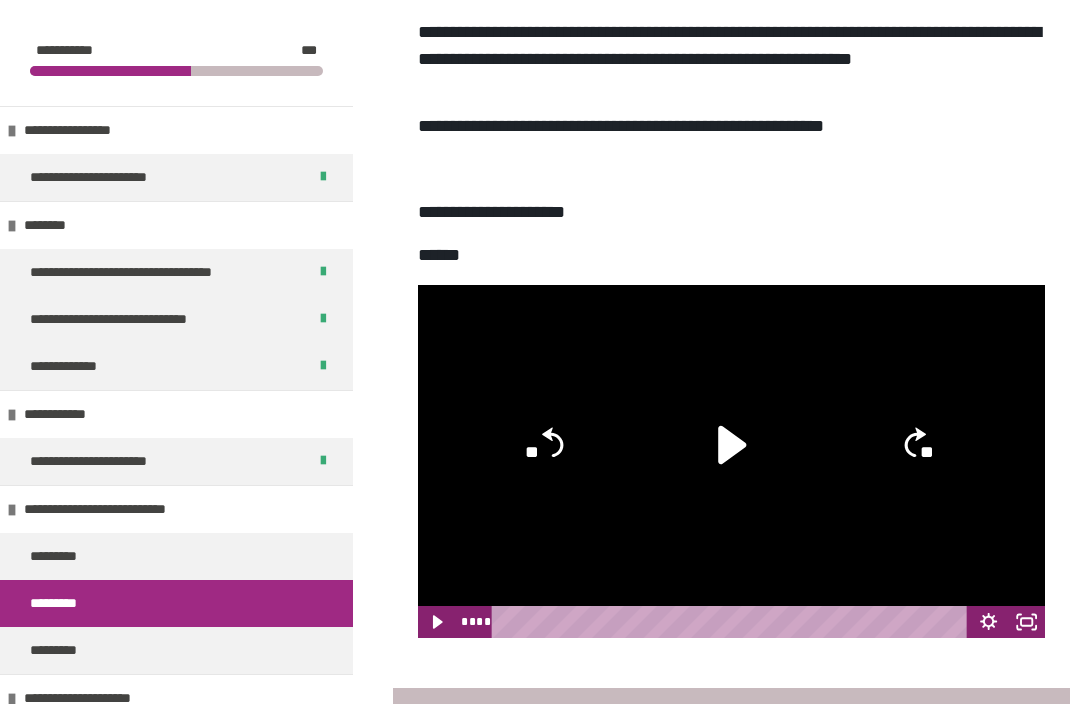 click 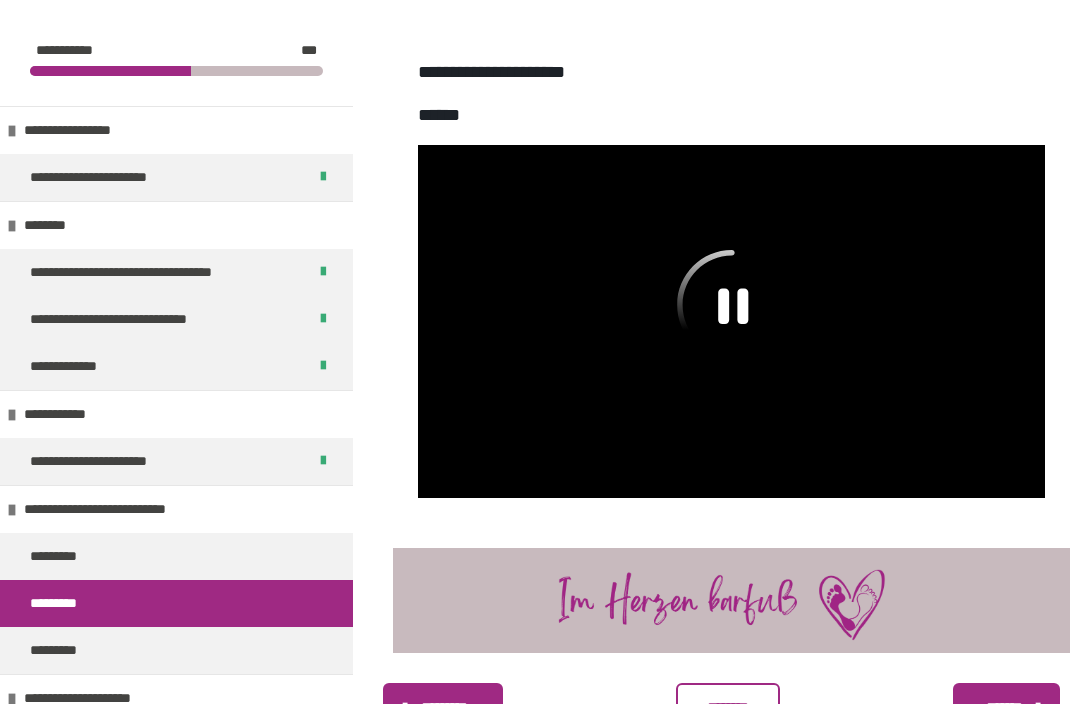 scroll, scrollTop: 599, scrollLeft: 0, axis: vertical 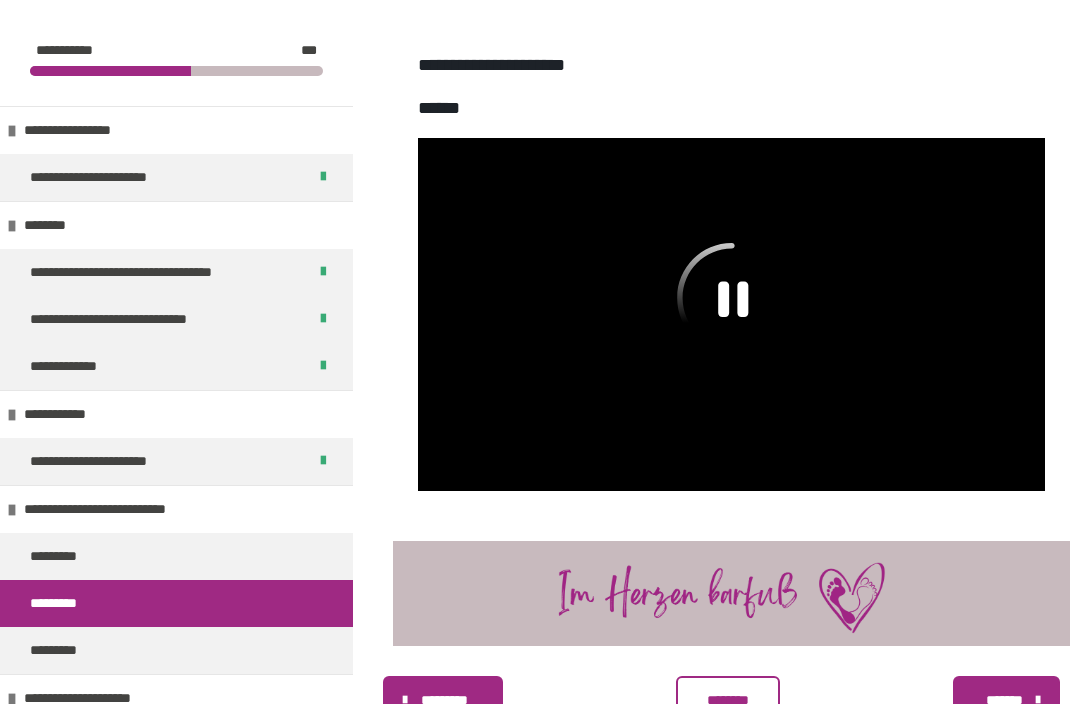 click 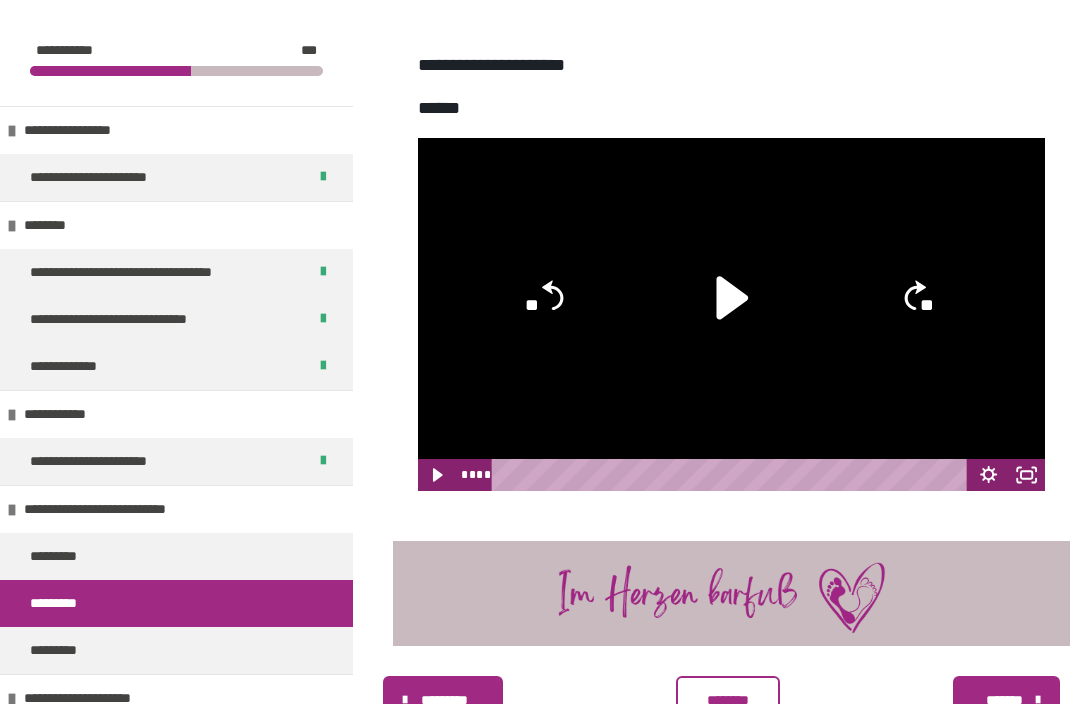 click 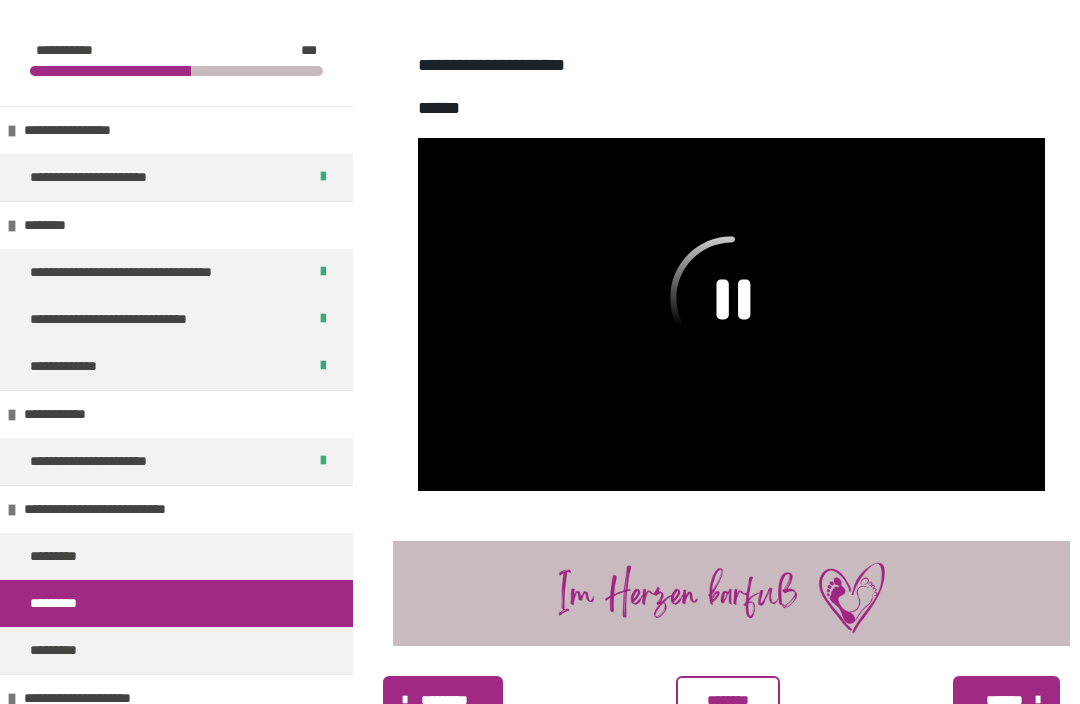 click 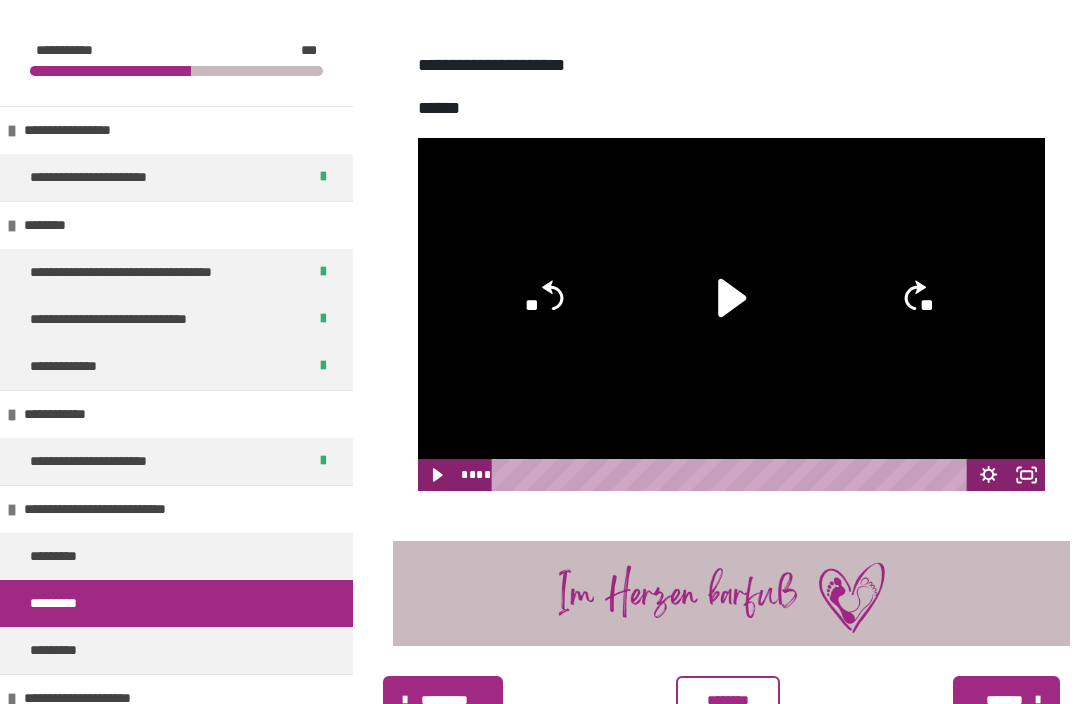 click 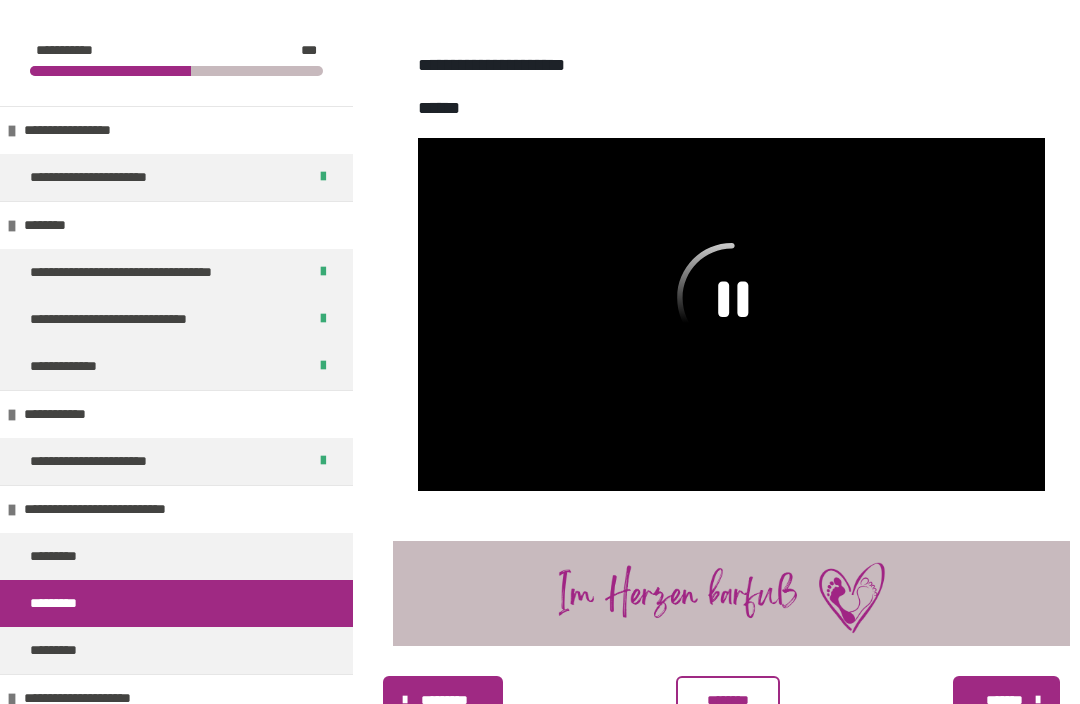 click 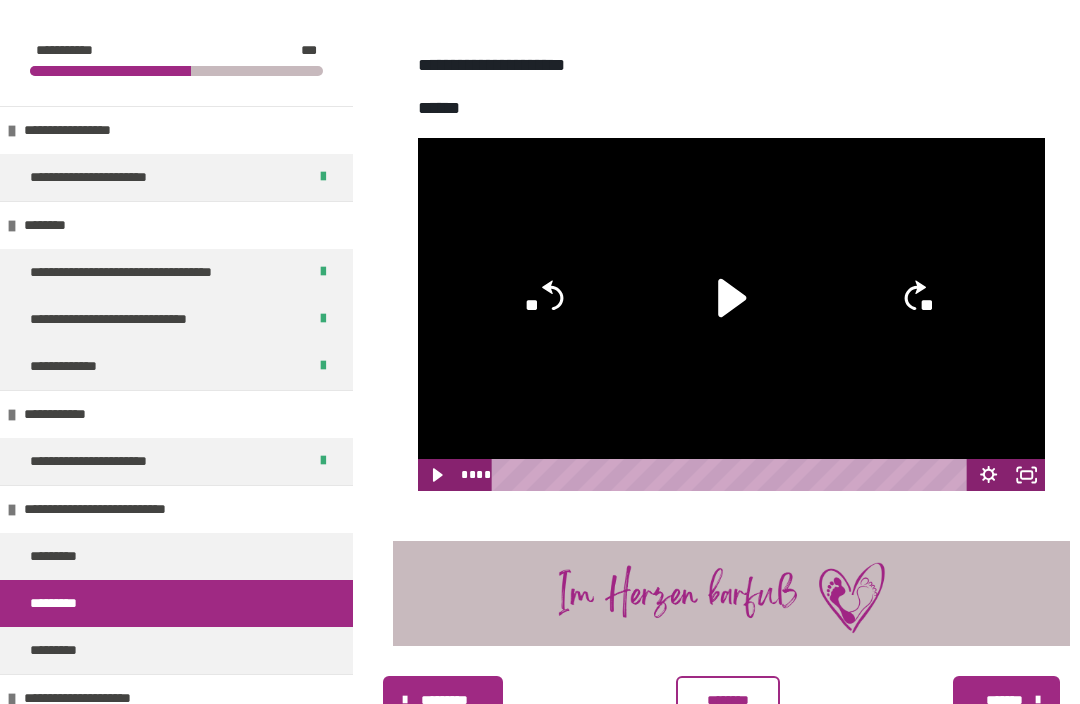 scroll, scrollTop: 665, scrollLeft: 0, axis: vertical 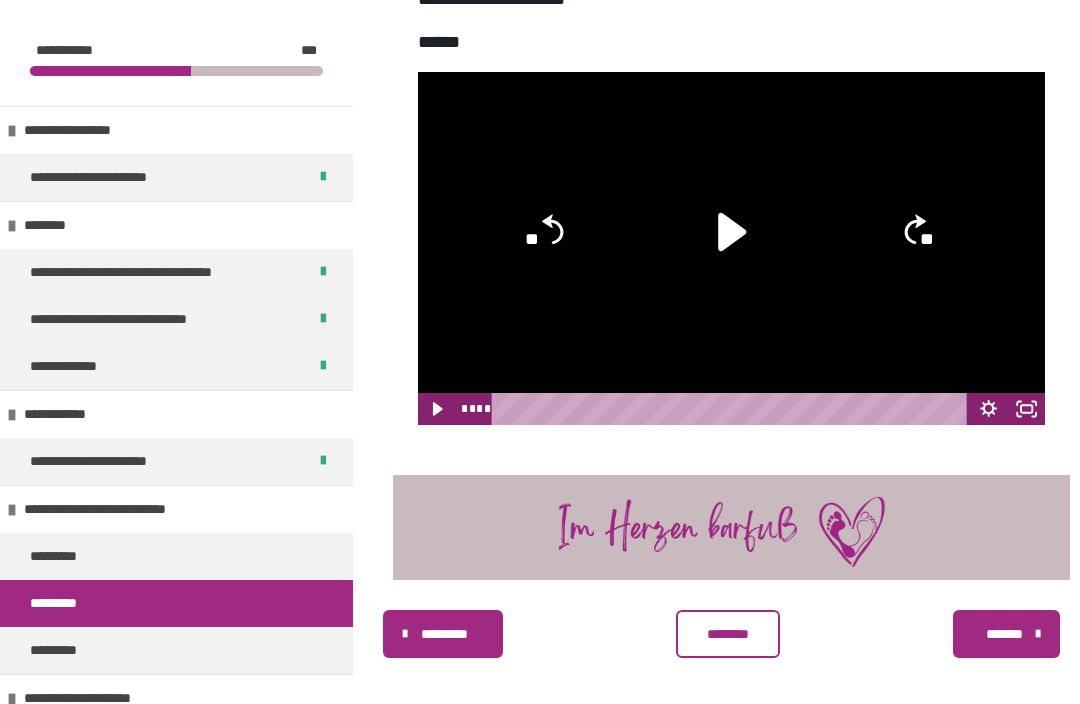 click at bounding box center (731, -44) 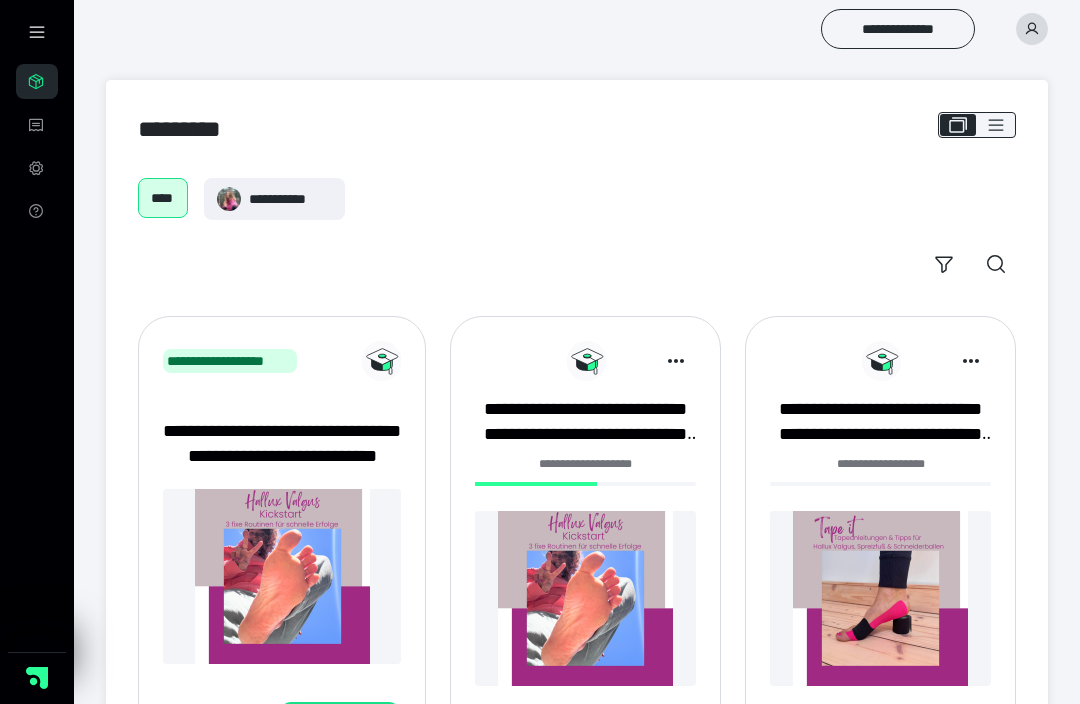 scroll, scrollTop: 0, scrollLeft: 0, axis: both 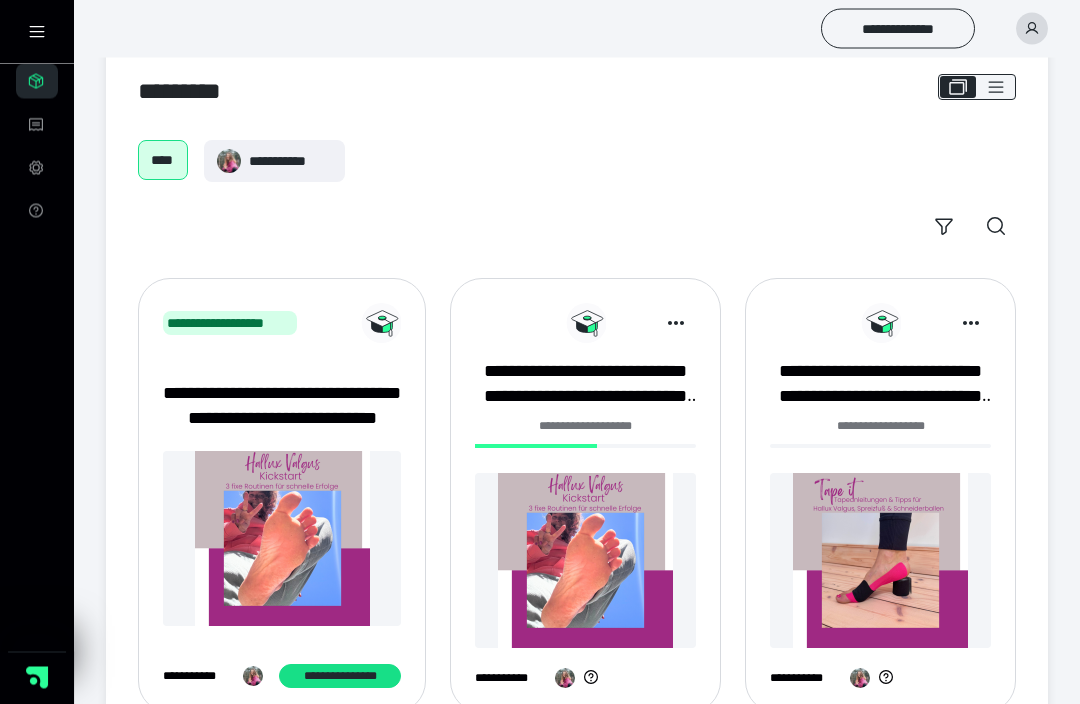 click at bounding box center (282, 539) 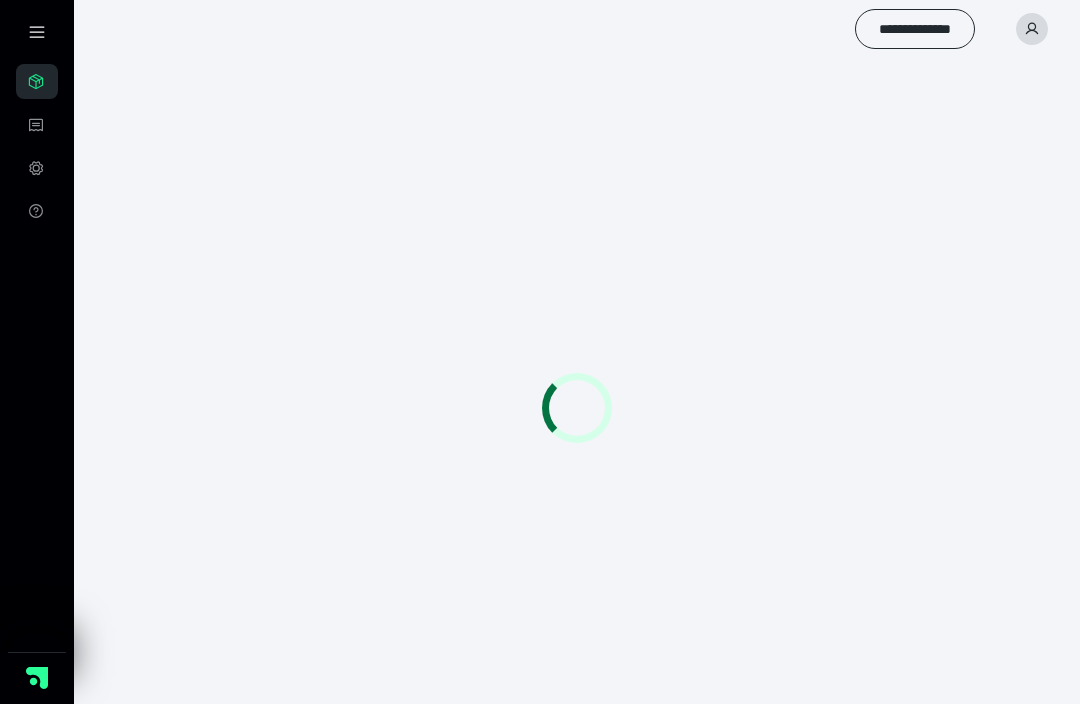 scroll, scrollTop: 0, scrollLeft: 0, axis: both 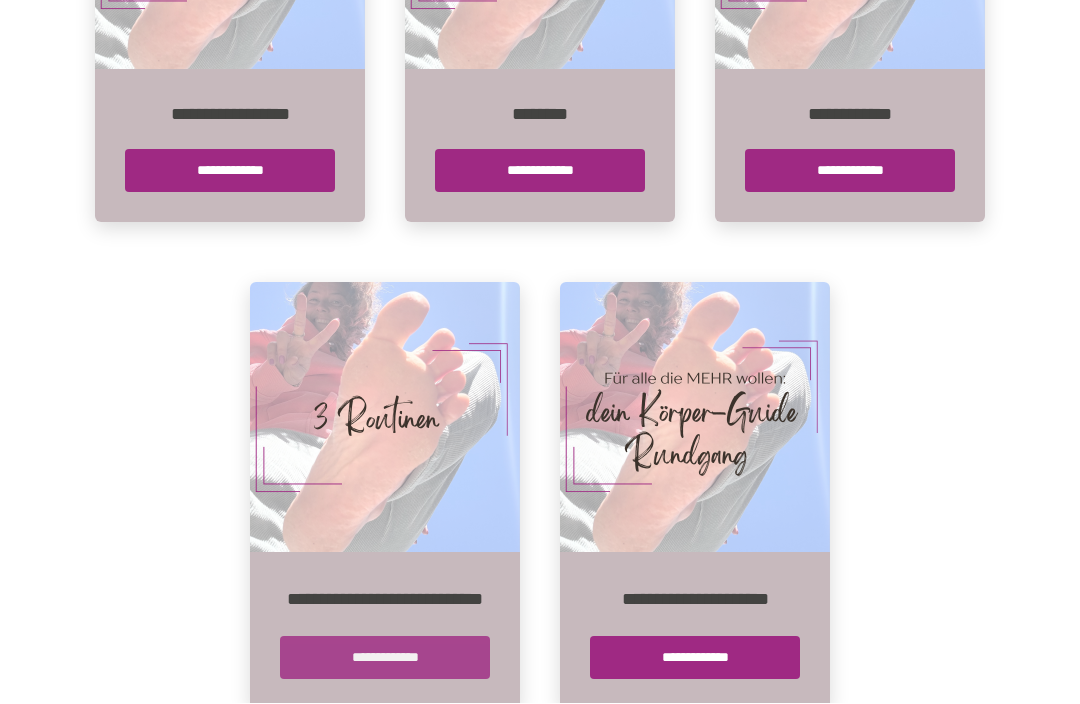 click on "**********" at bounding box center [385, 658] 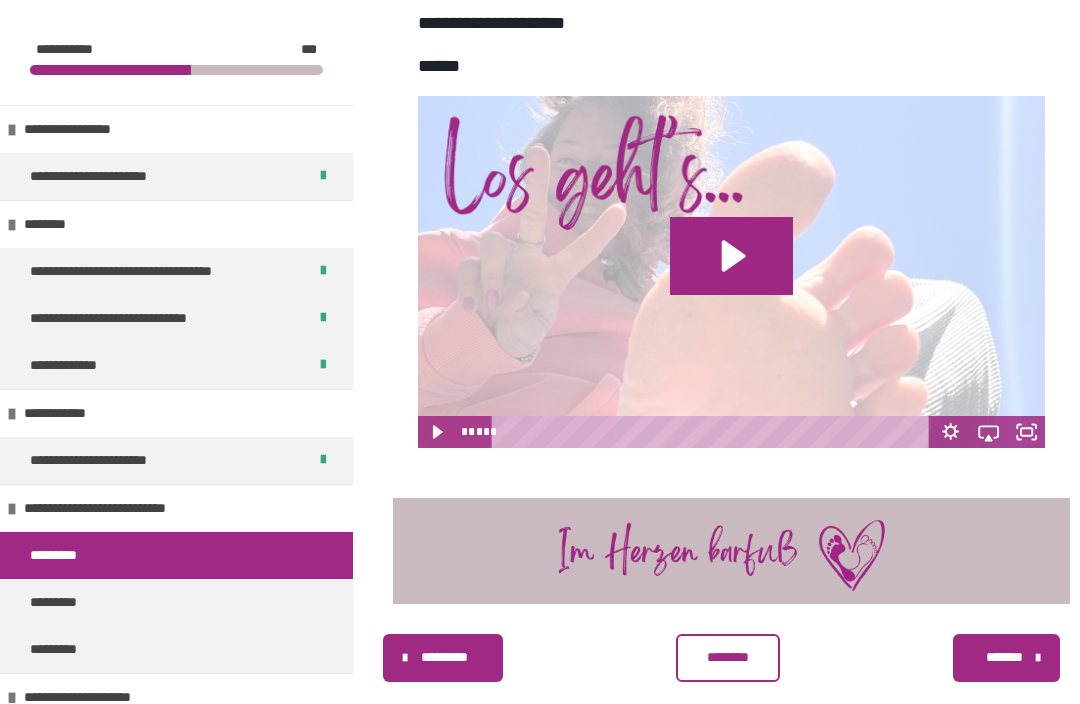 scroll, scrollTop: 650, scrollLeft: 0, axis: vertical 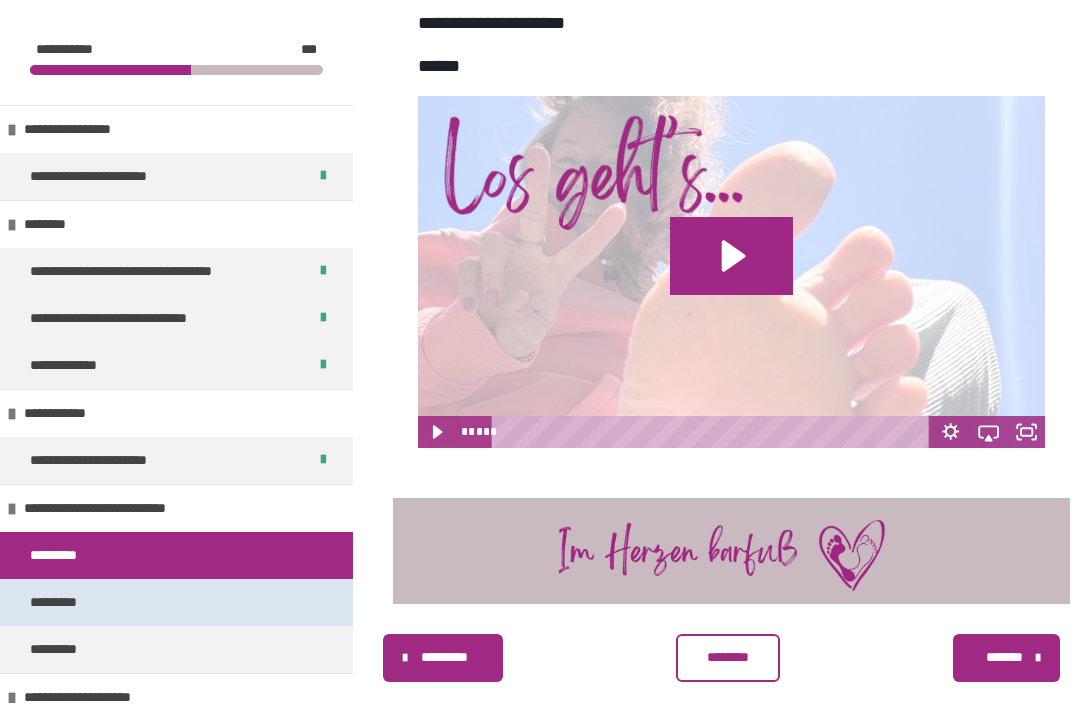 click on "*********" at bounding box center [176, 603] 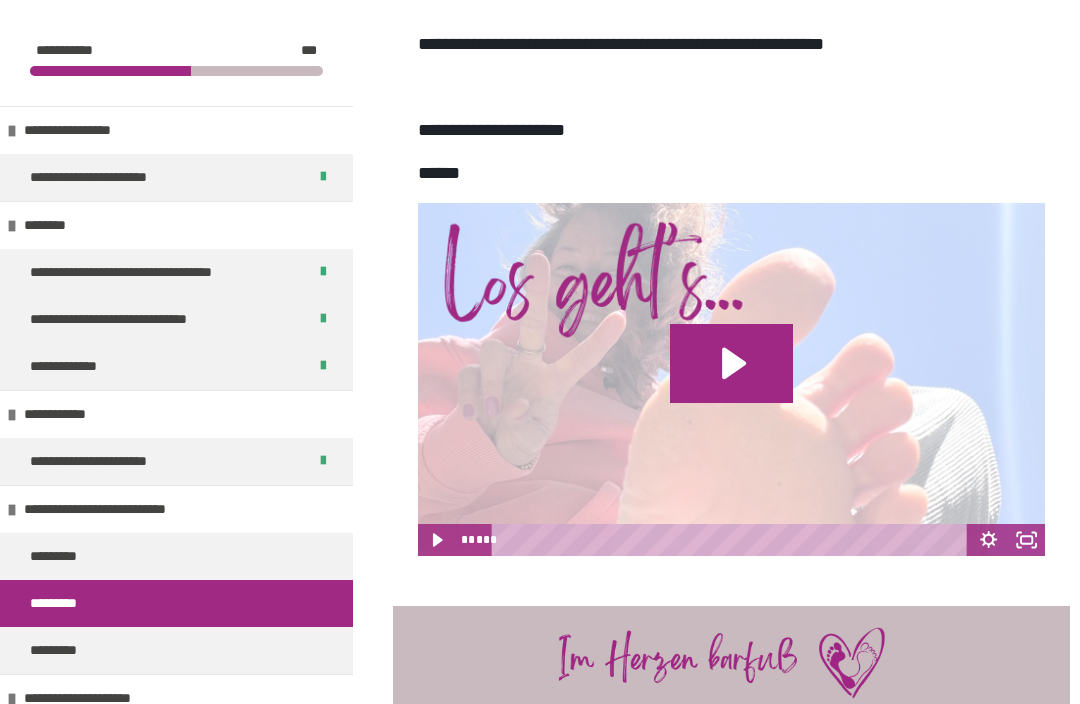 scroll, scrollTop: 543, scrollLeft: 0, axis: vertical 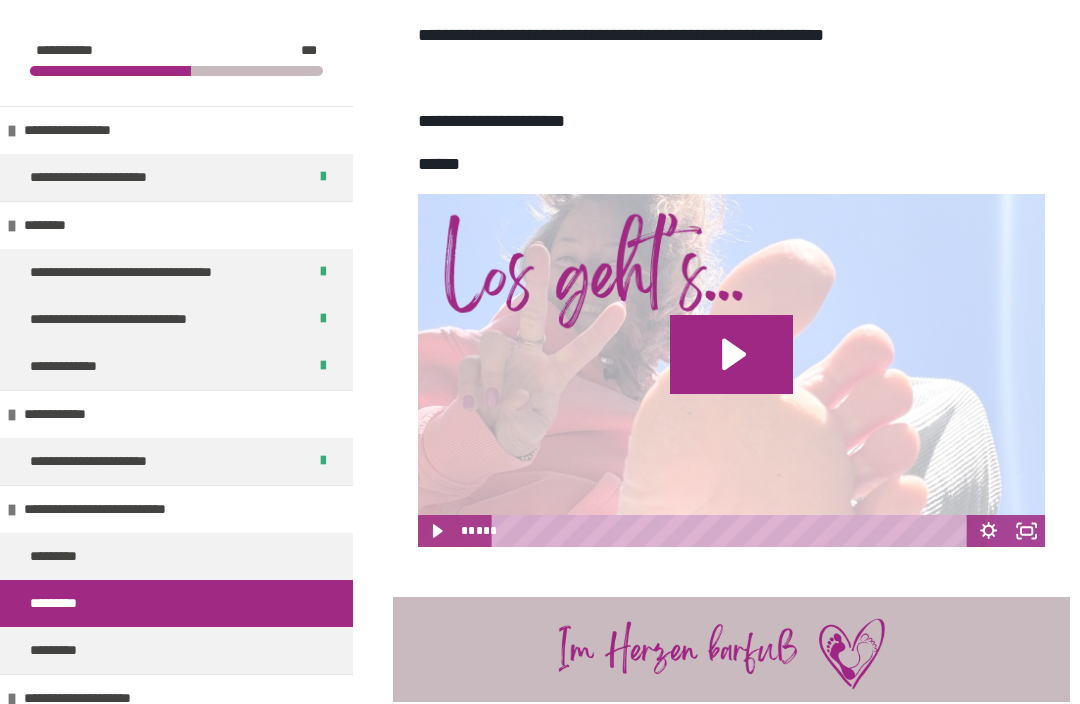 click 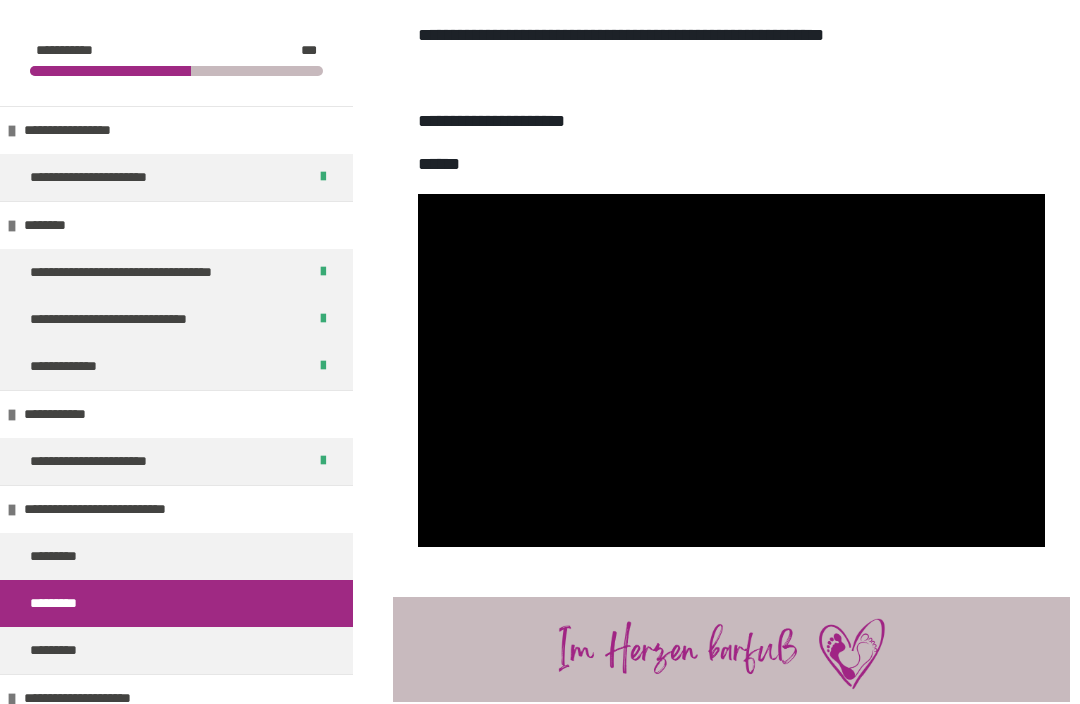 click at bounding box center [731, 370] 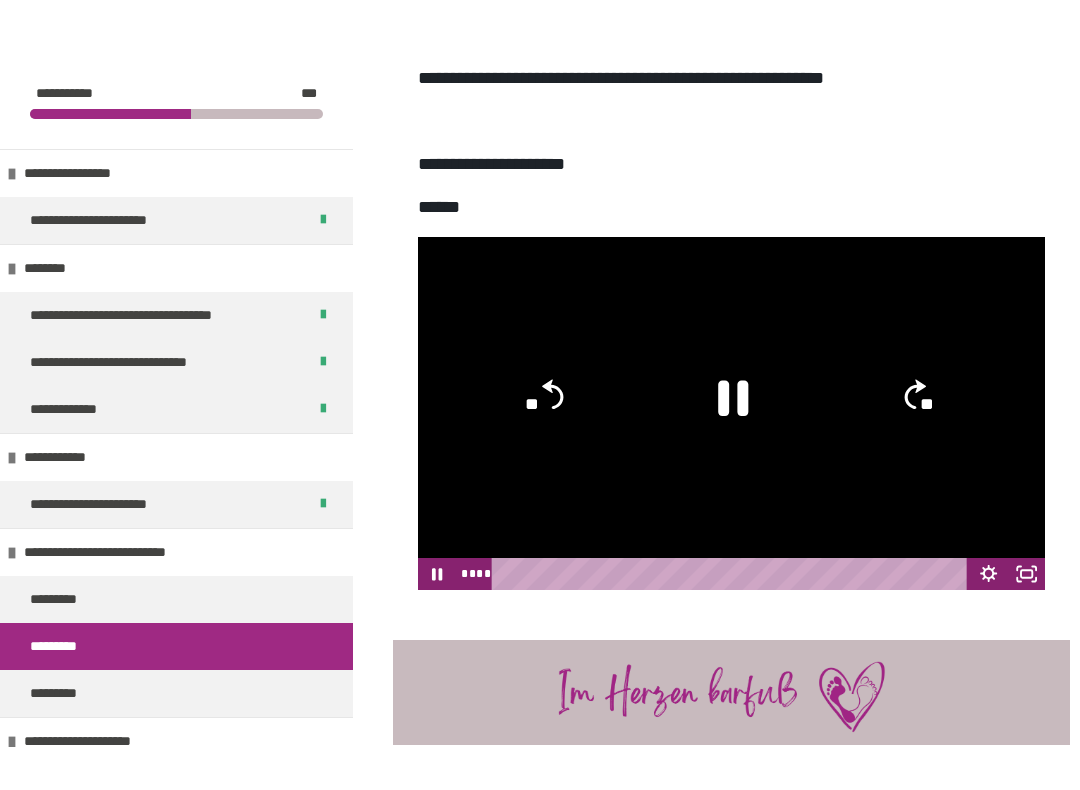 scroll, scrollTop: 20, scrollLeft: 0, axis: vertical 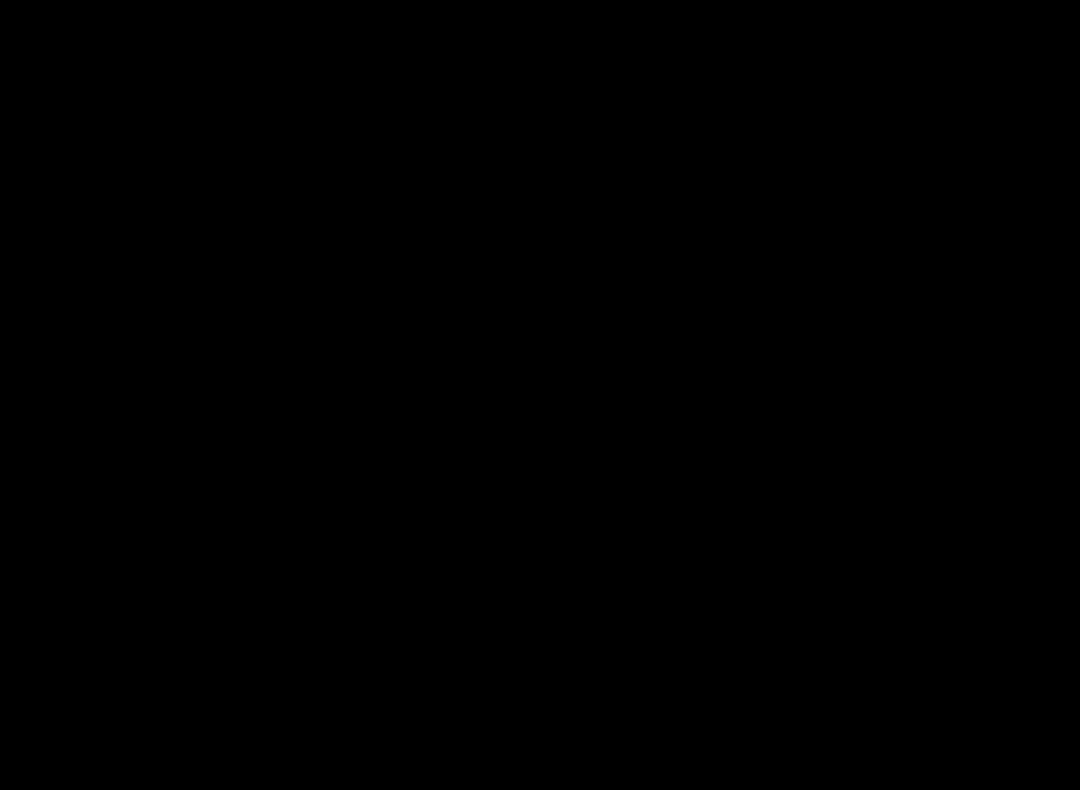 click at bounding box center (540, 395) 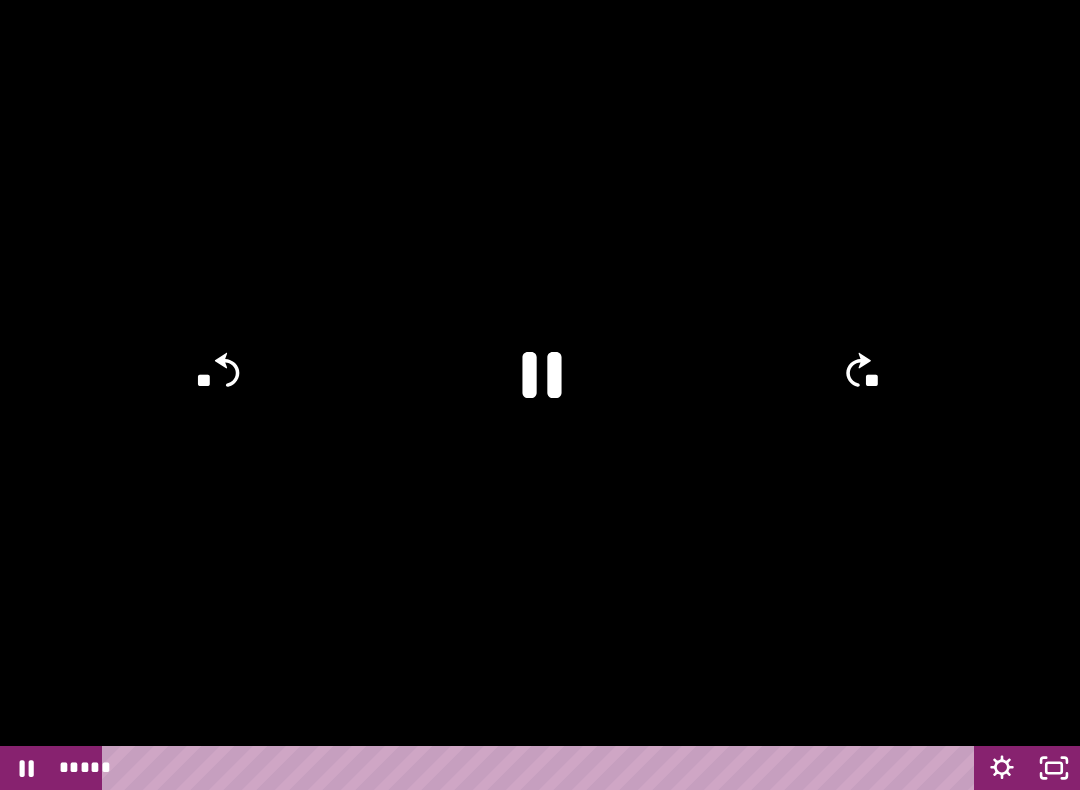 click 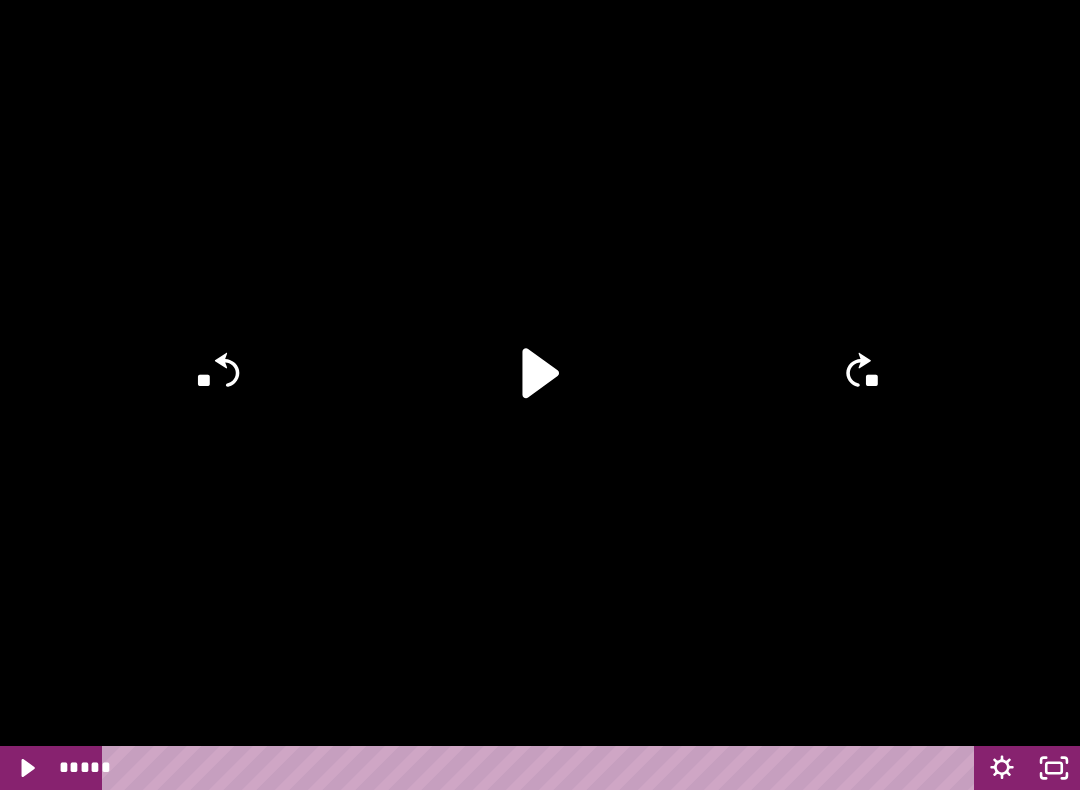 click 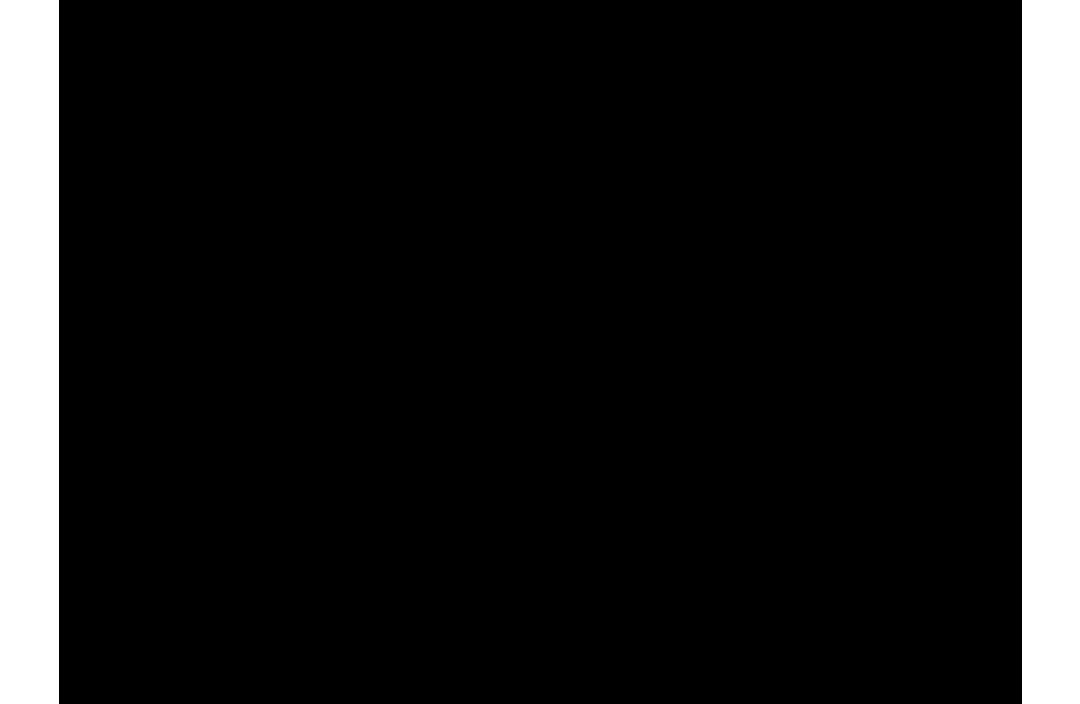 scroll, scrollTop: 617, scrollLeft: 0, axis: vertical 